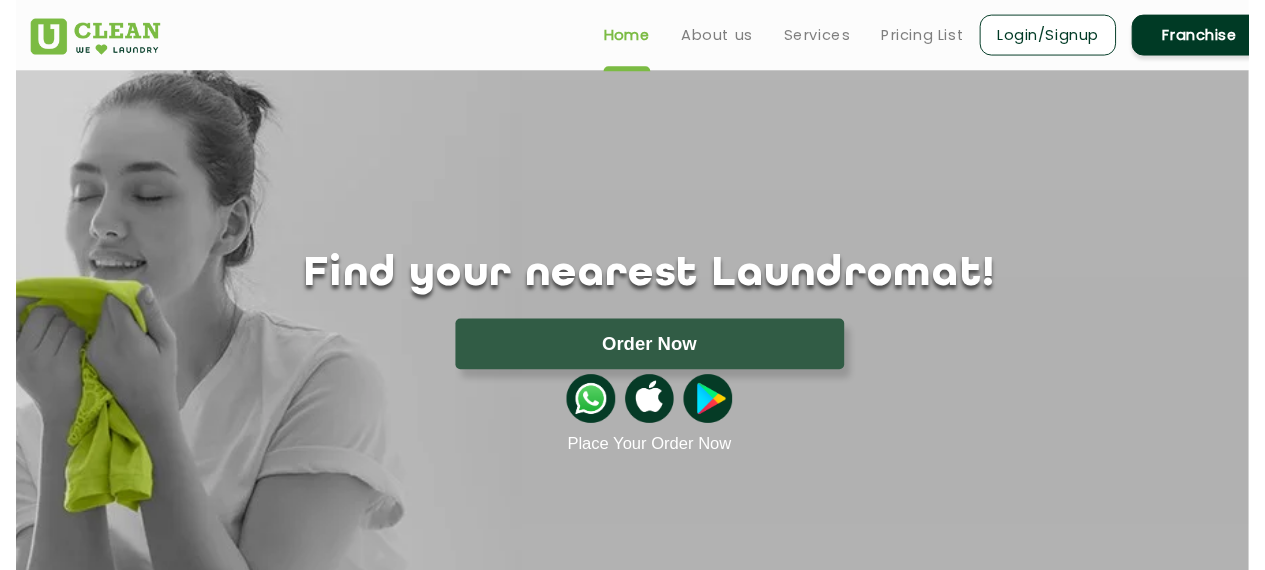 scroll, scrollTop: 0, scrollLeft: 0, axis: both 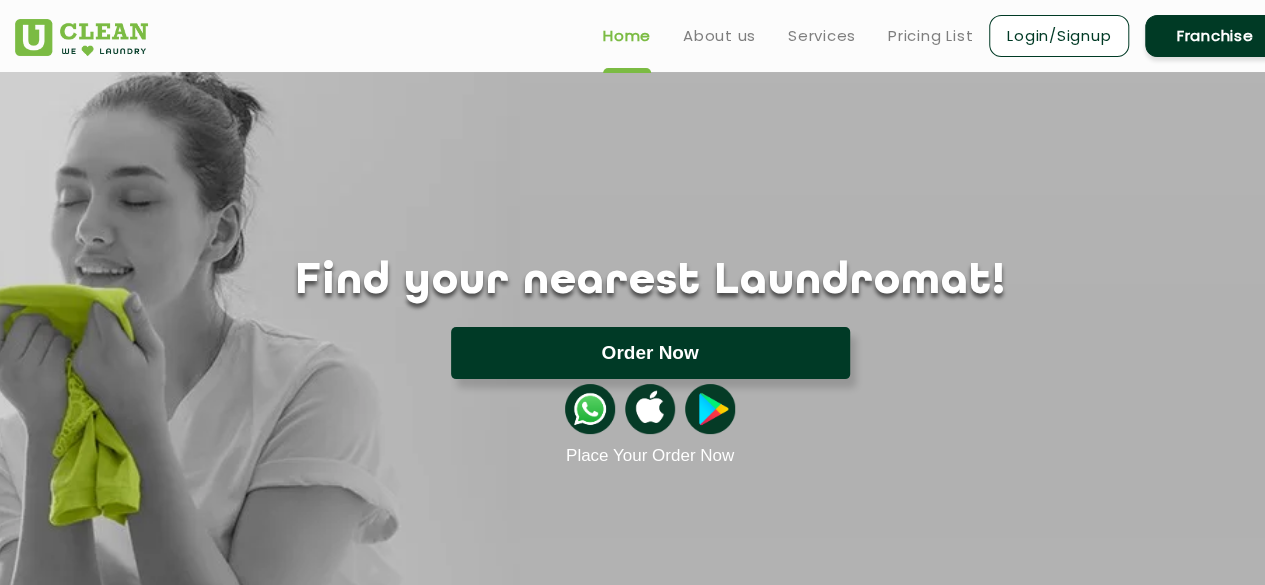 drag, startPoint x: 0, startPoint y: 0, endPoint x: 534, endPoint y: 351, distance: 639.0282 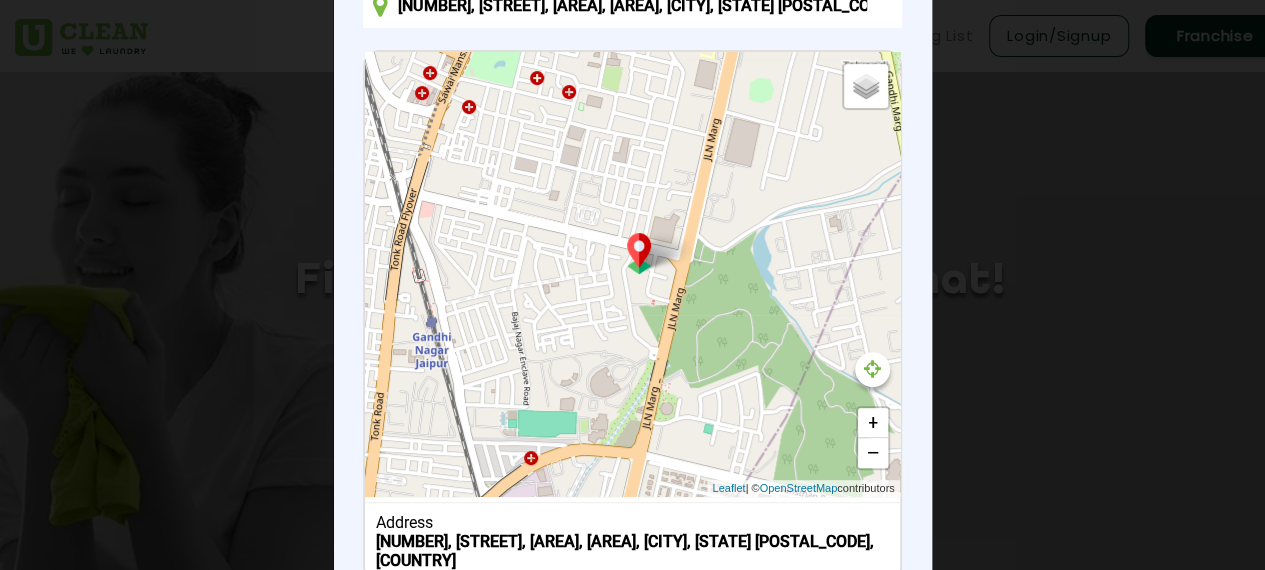 scroll, scrollTop: 204, scrollLeft: 0, axis: vertical 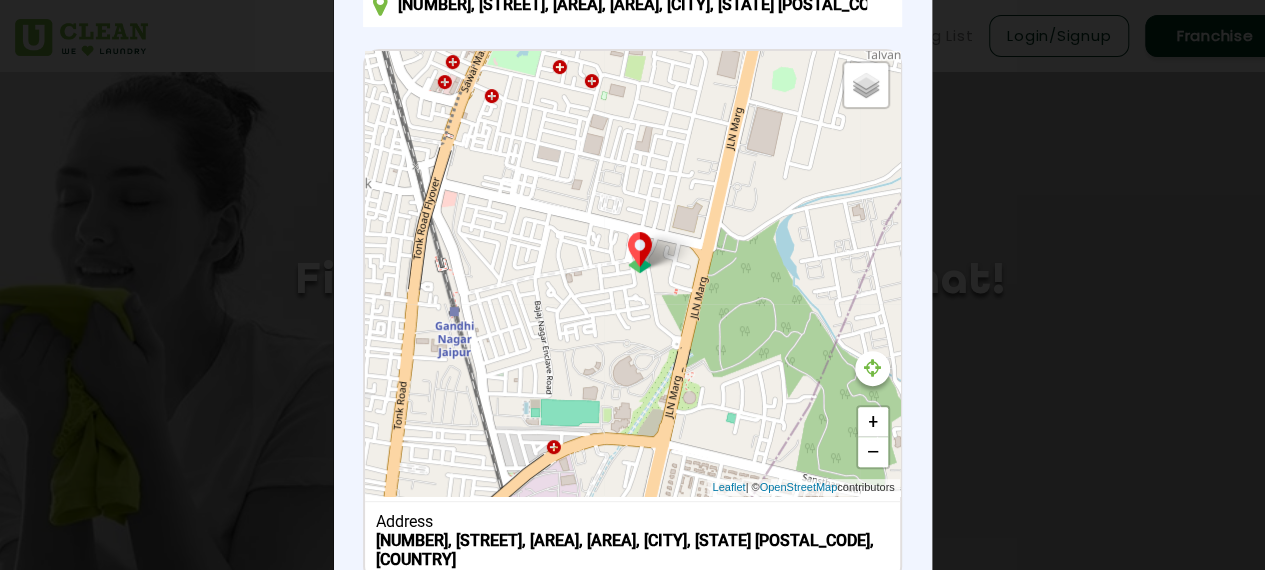 drag, startPoint x: 693, startPoint y: 327, endPoint x: 718, endPoint y: 319, distance: 26.24881 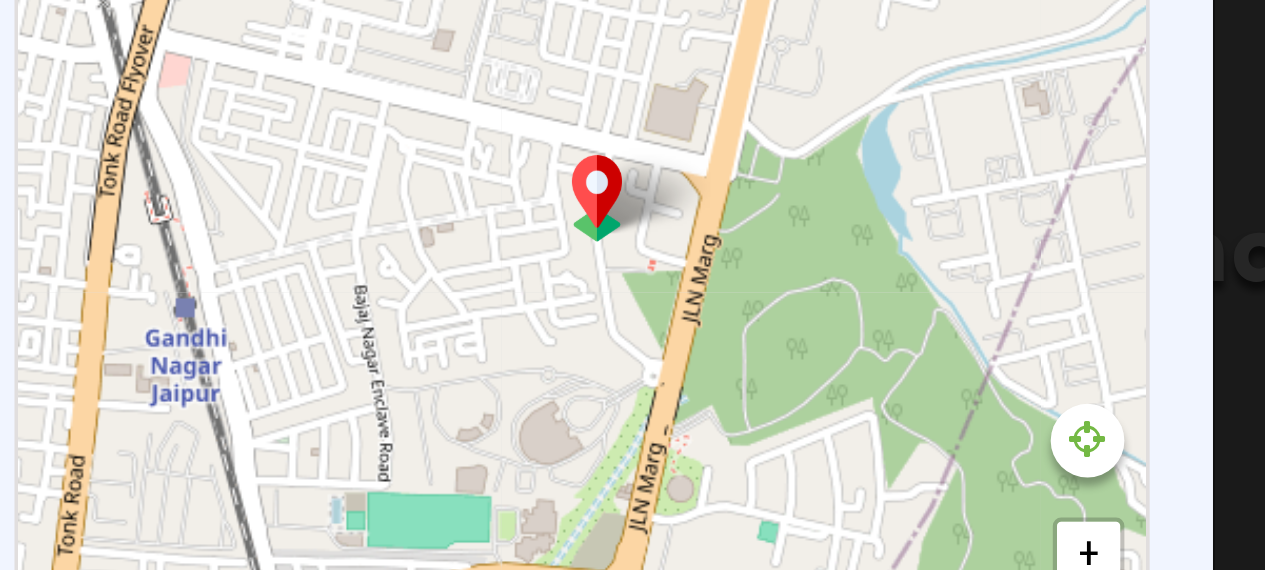 drag, startPoint x: 652, startPoint y: 281, endPoint x: 640, endPoint y: 275, distance: 13.416408 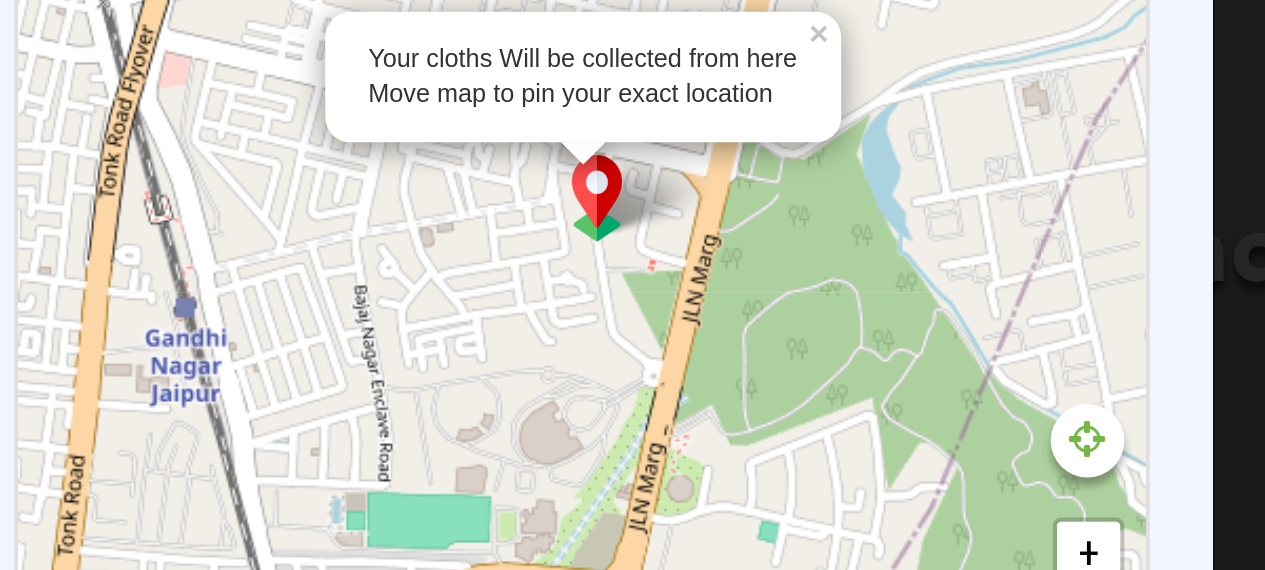 click at bounding box center (640, 252) 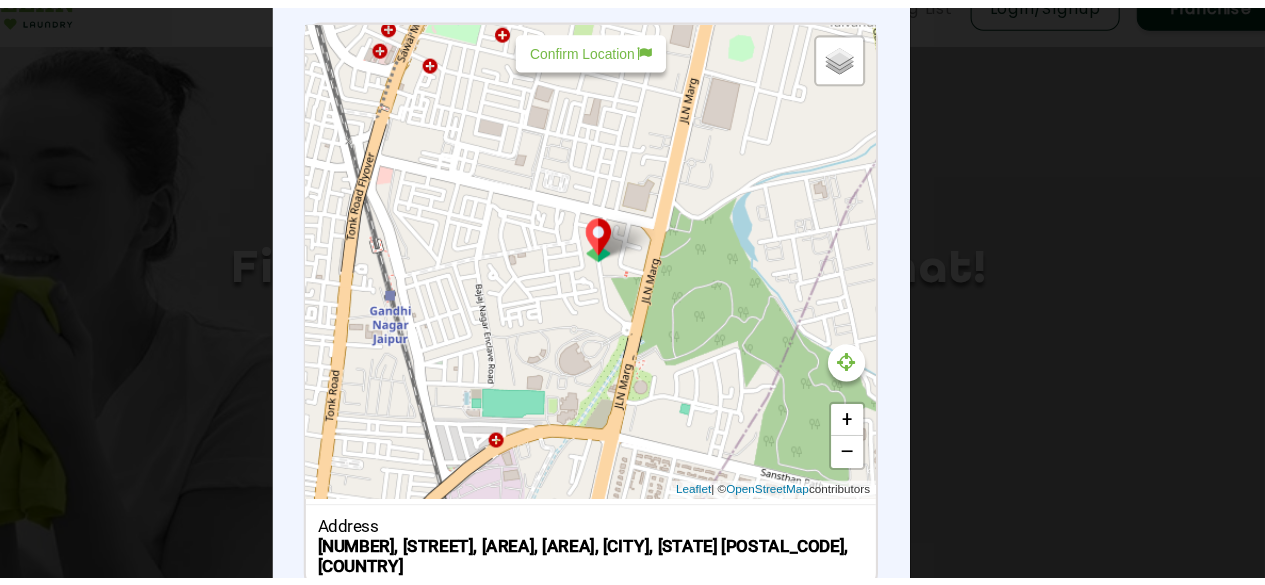 scroll, scrollTop: 0, scrollLeft: 0, axis: both 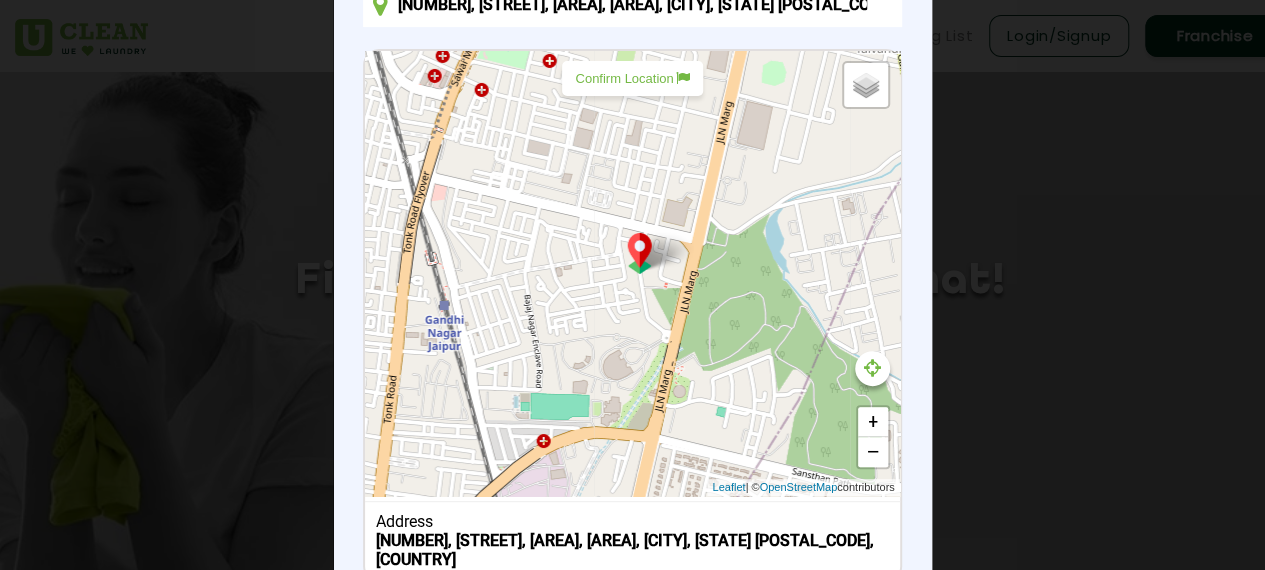 click on "Confirm Location" at bounding box center (632, 78) 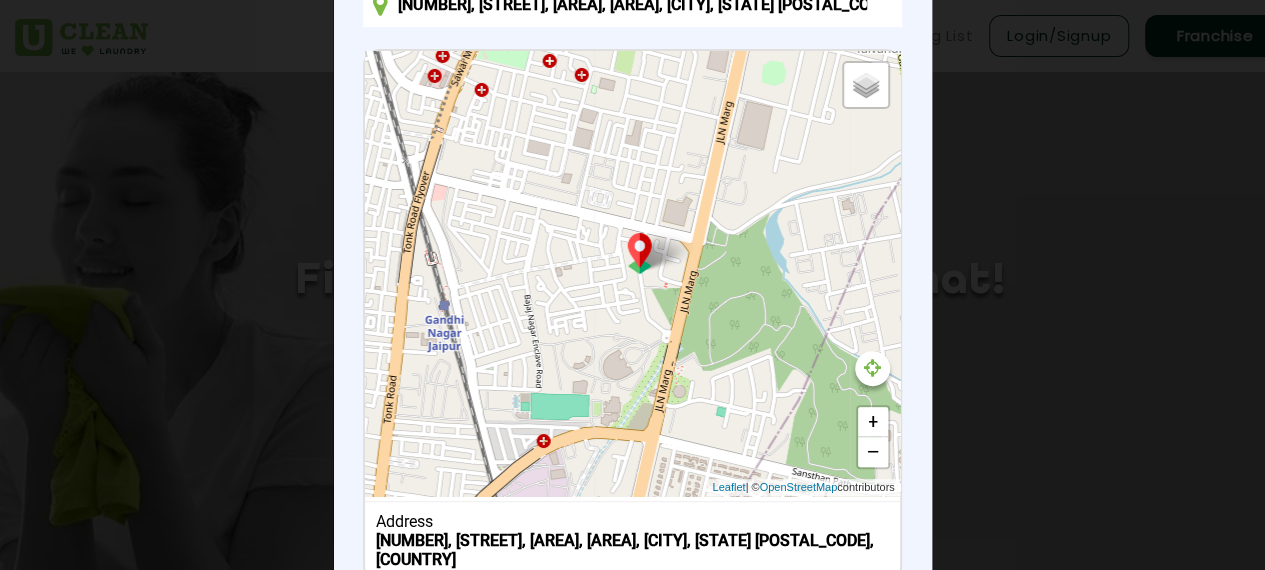 type on "B9, Mahaveer Udyan Marg, AG Colony, Bajaj Nagar, Jaipur, Rajasthan 302015, India" 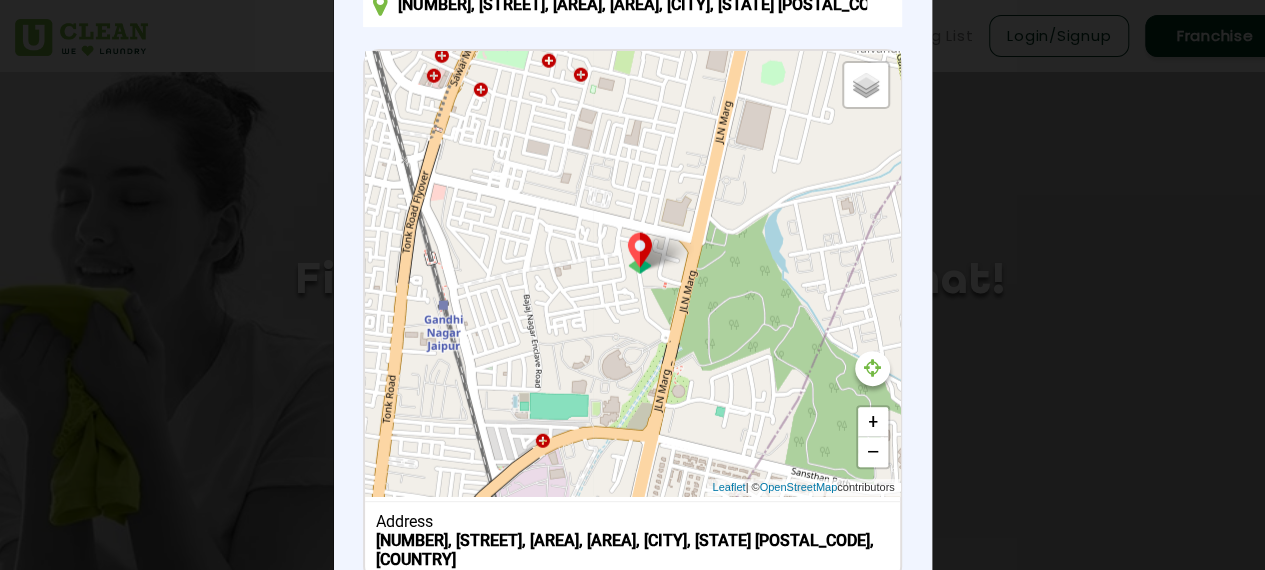 drag, startPoint x: 698, startPoint y: 36, endPoint x: 972, endPoint y: 151, distance: 297.15485 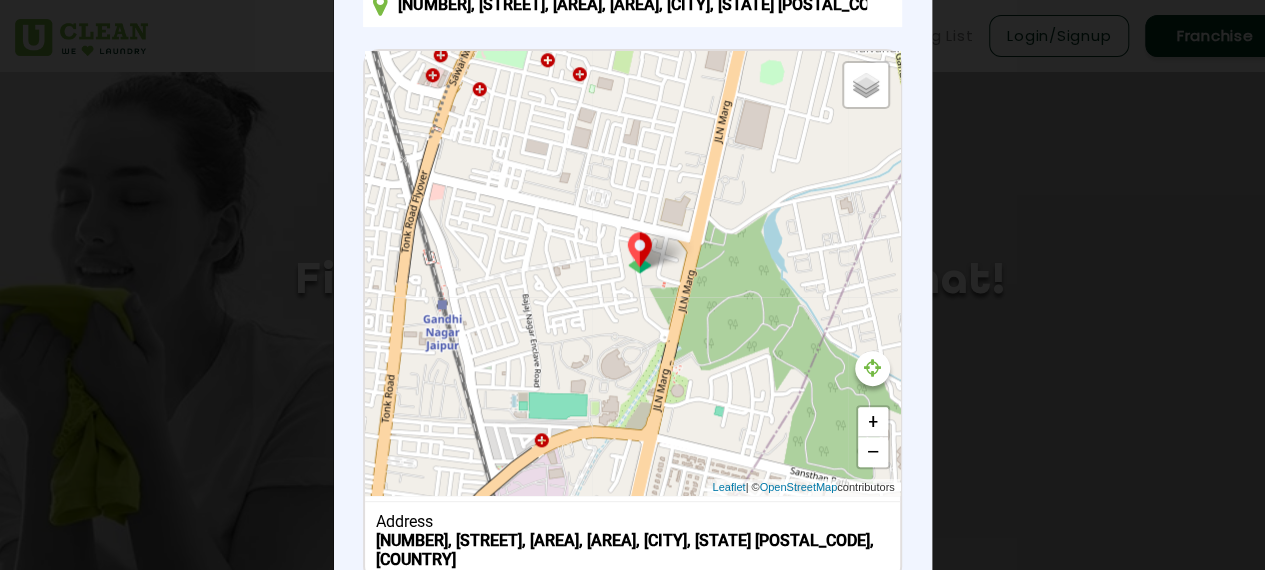 drag, startPoint x: 972, startPoint y: 151, endPoint x: 975, endPoint y: 240, distance: 89.050545 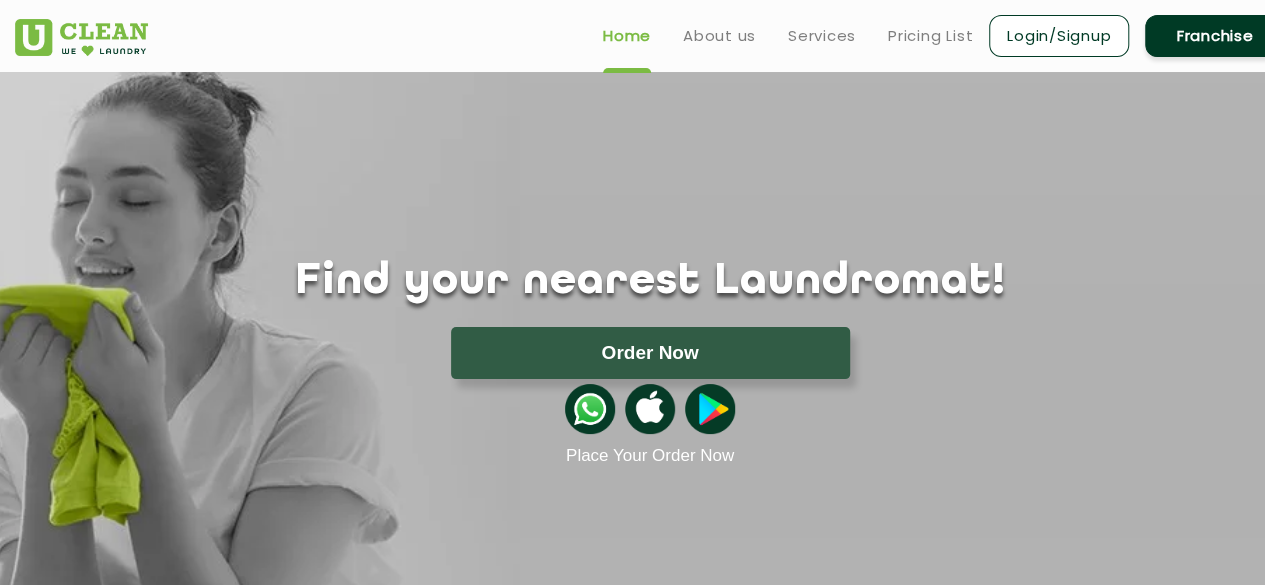 click on "Login/Signup" at bounding box center (1059, 36) 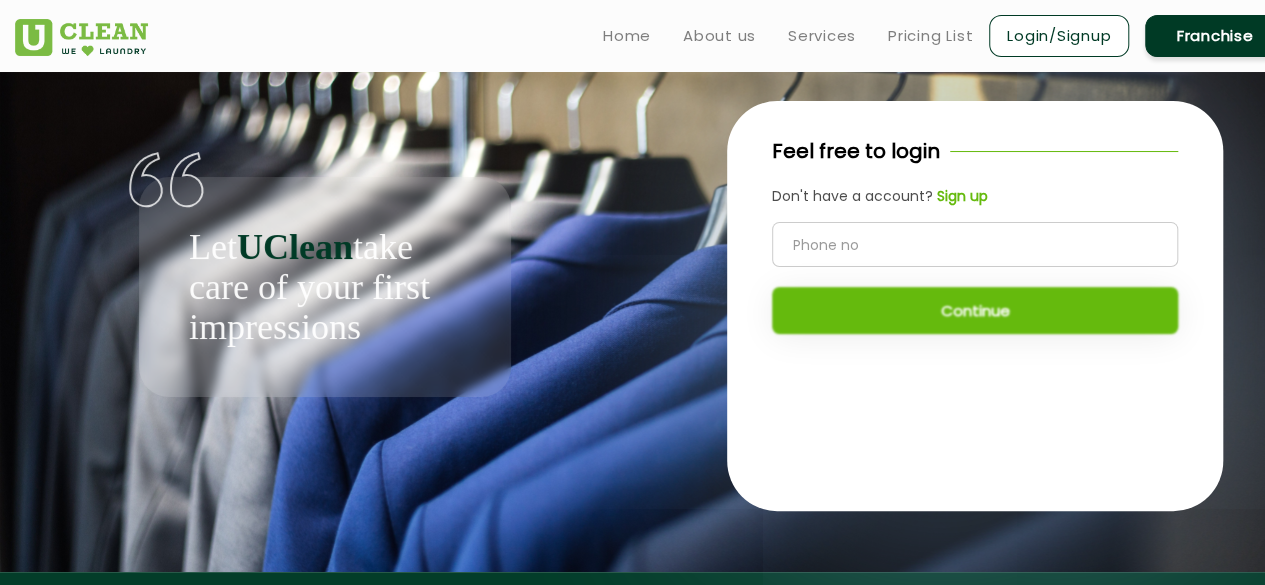 click 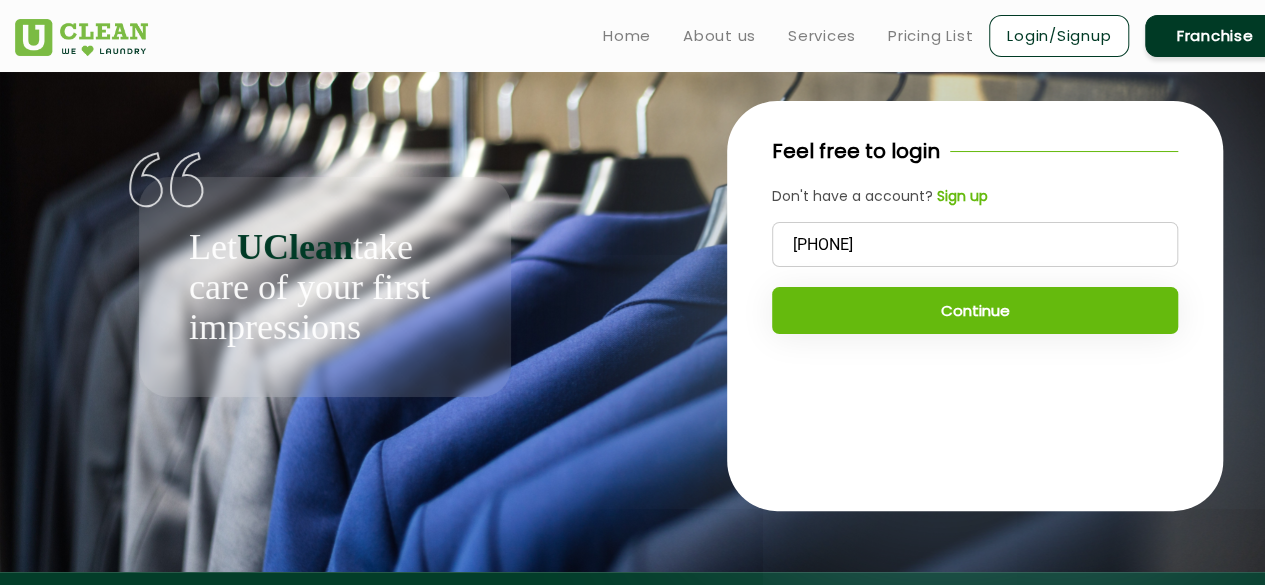 type on "7239901243" 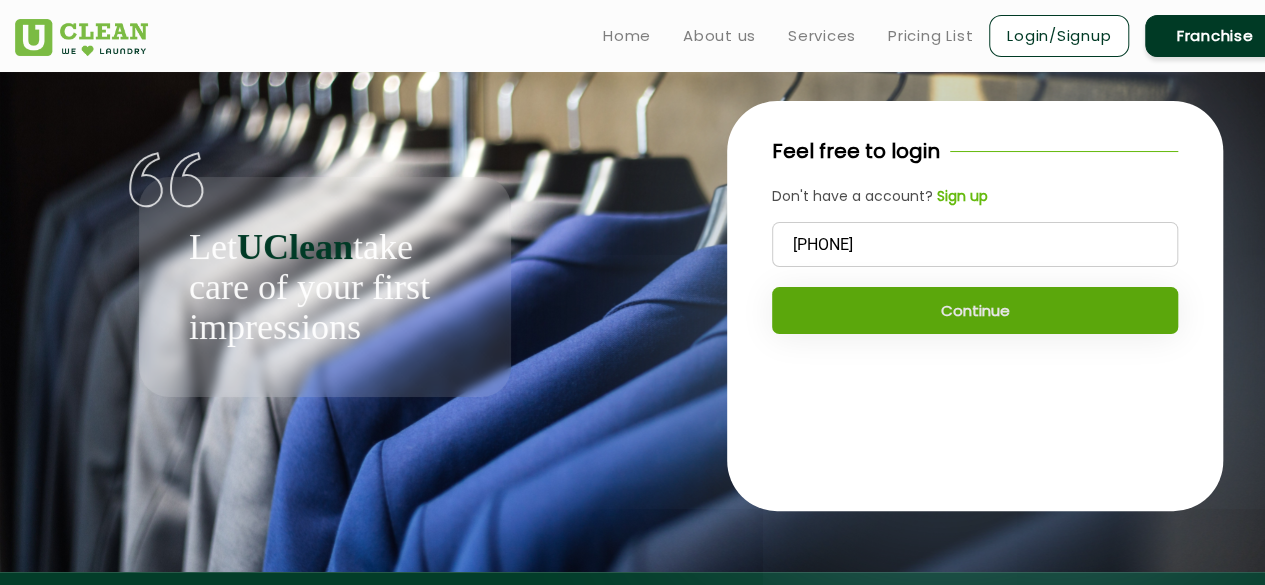 click on "Continue" 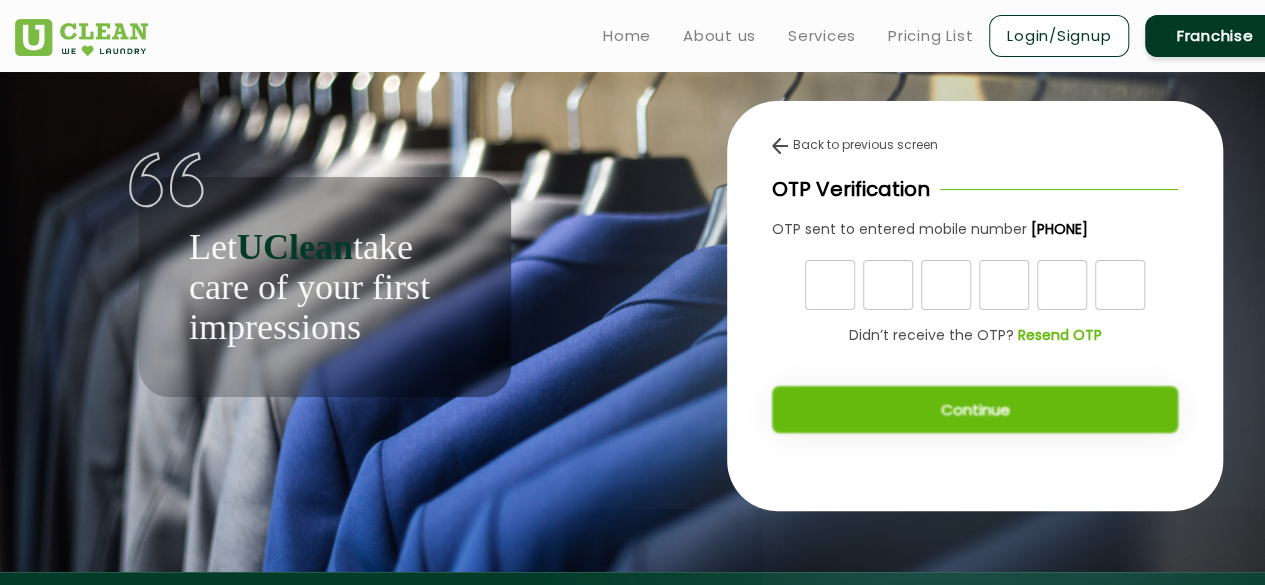 click on "Resend OTP" 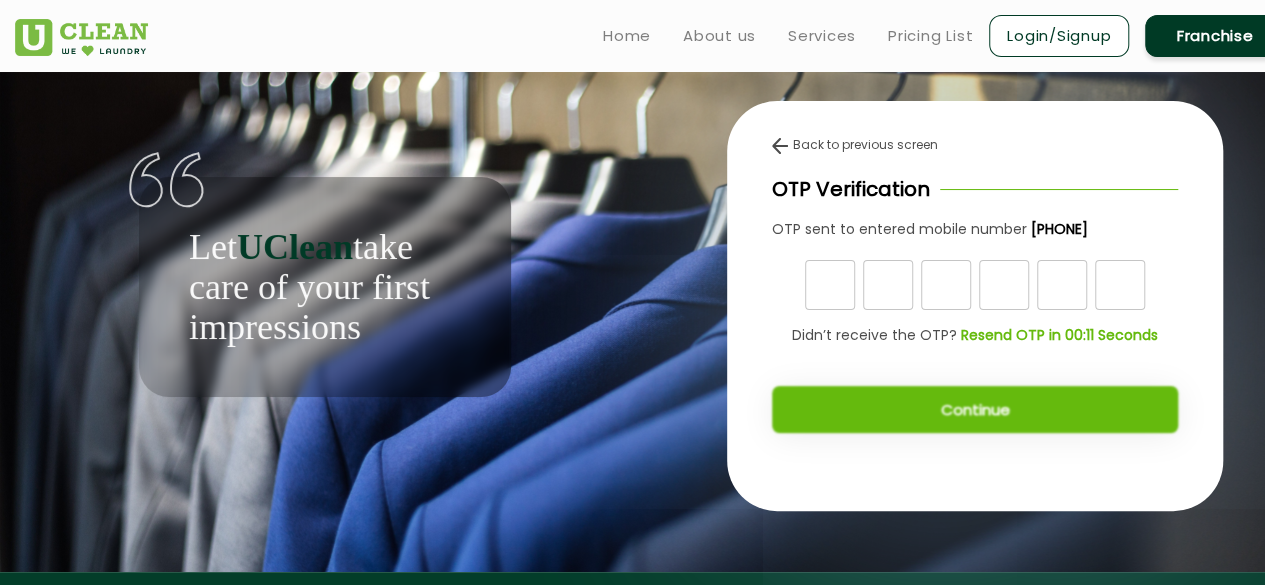 click at bounding box center [830, 285] 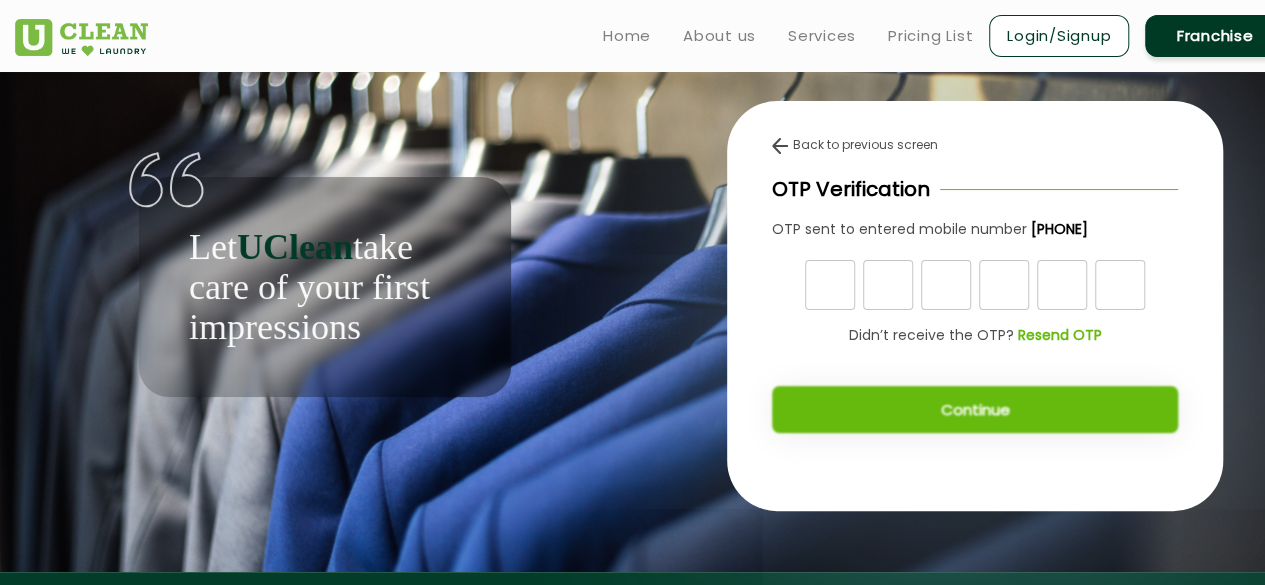 click on "Resend OTP" 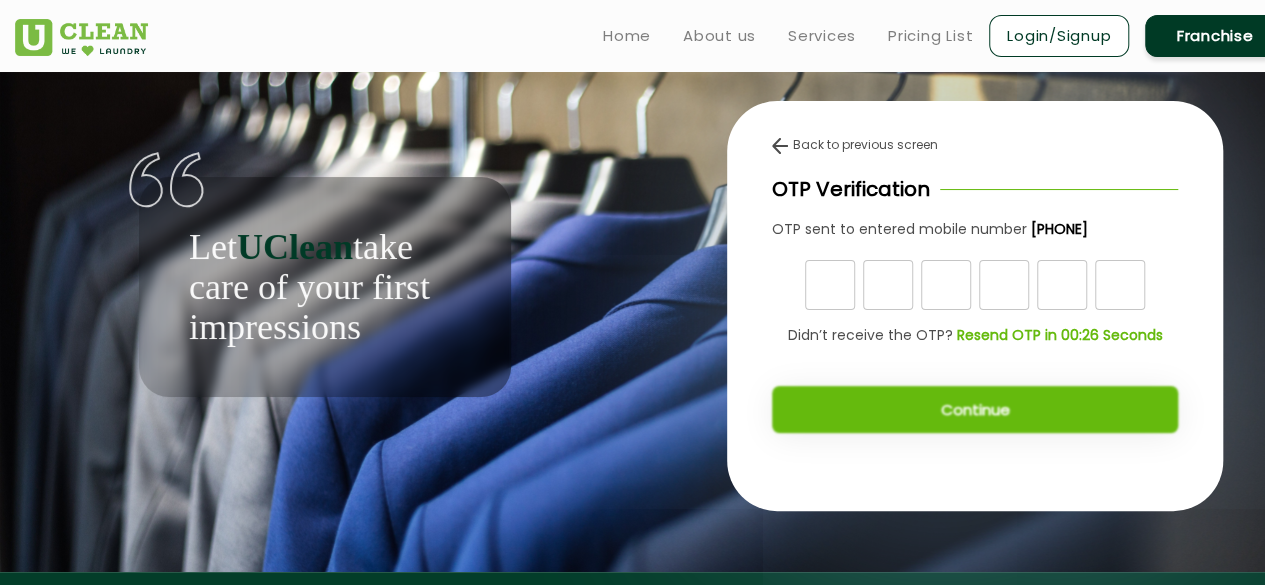 click at bounding box center [830, 285] 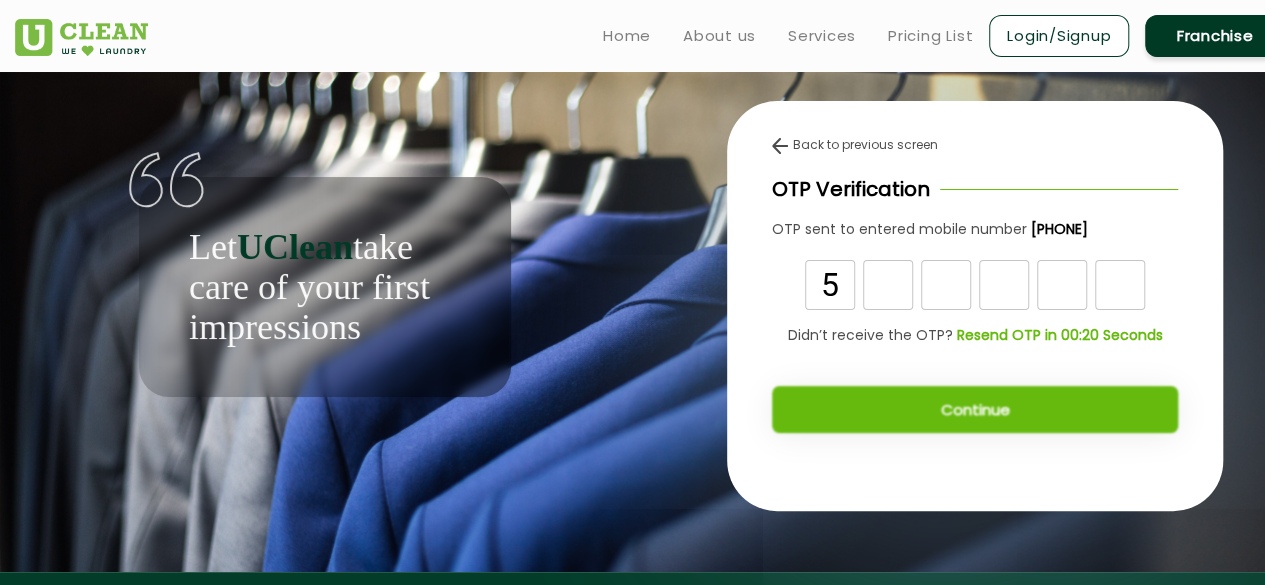 type on "5" 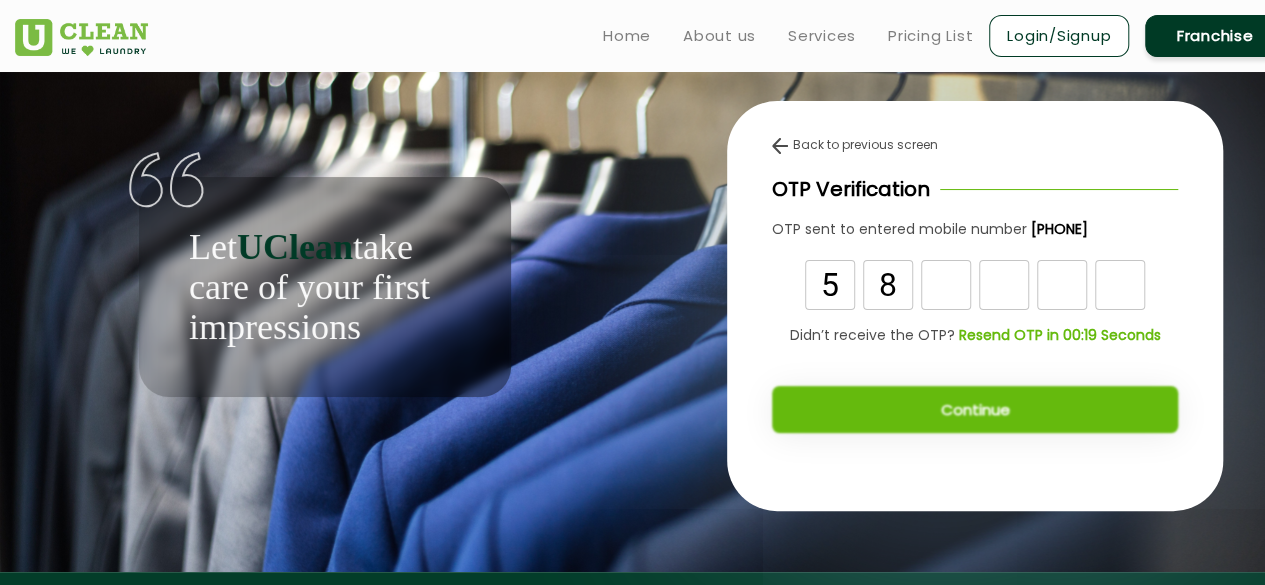 type on "8" 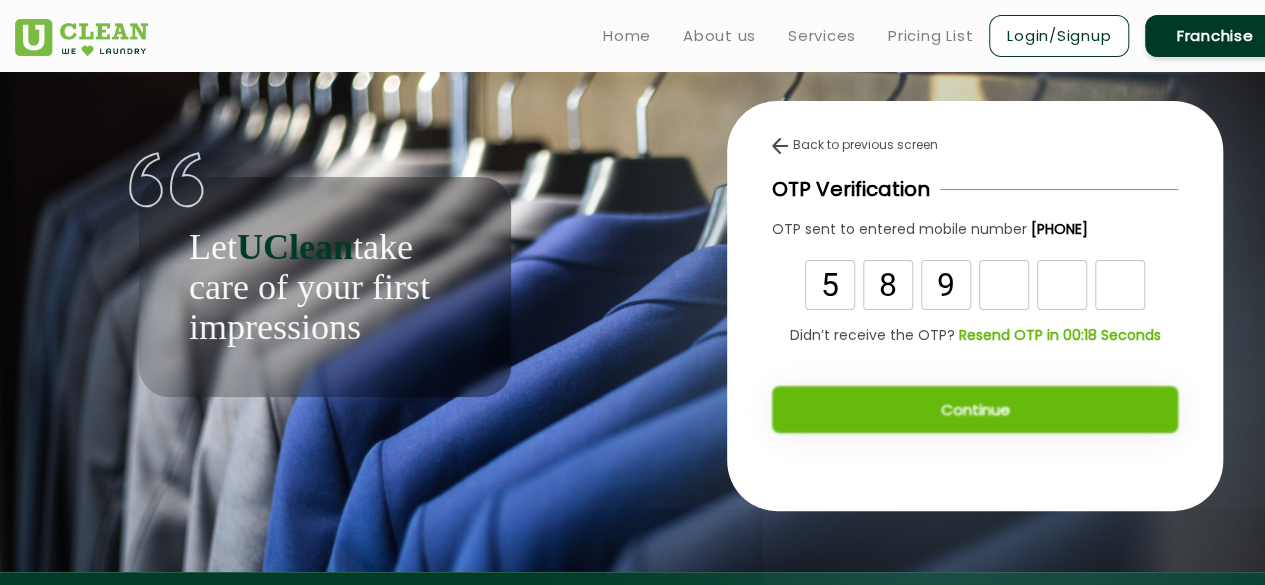 type on "9" 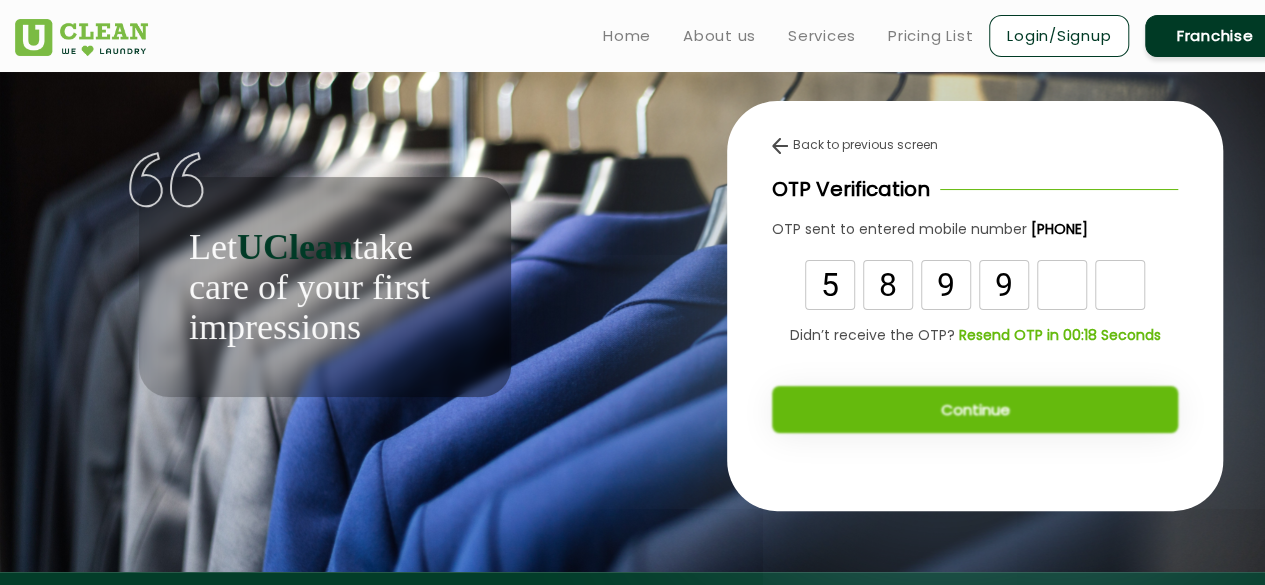type on "9" 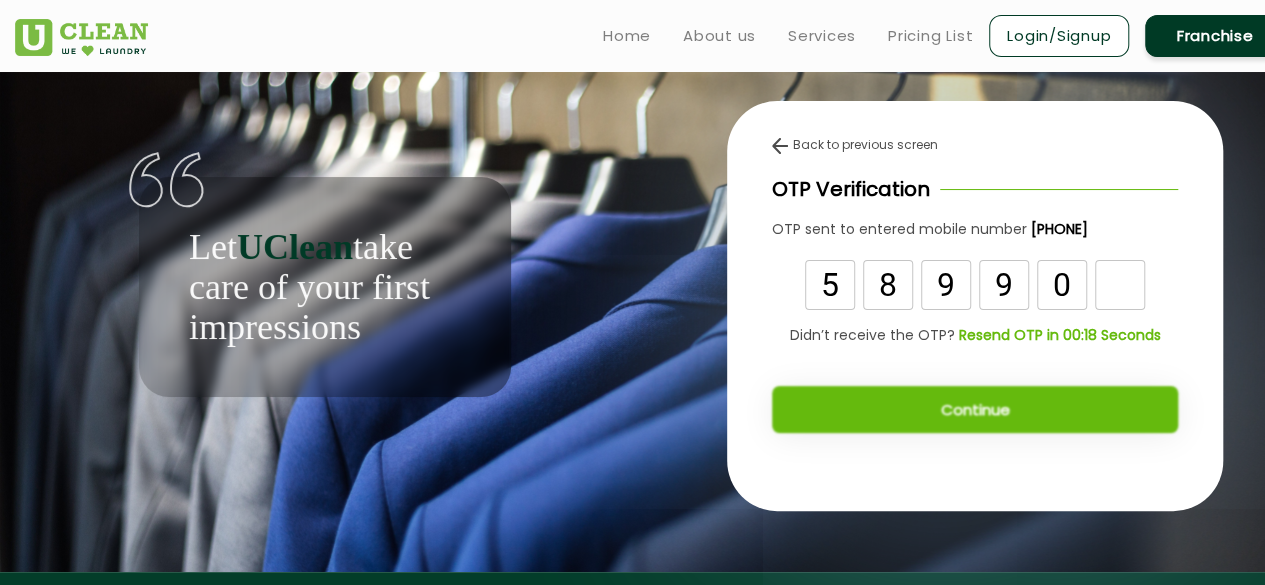 type on "0" 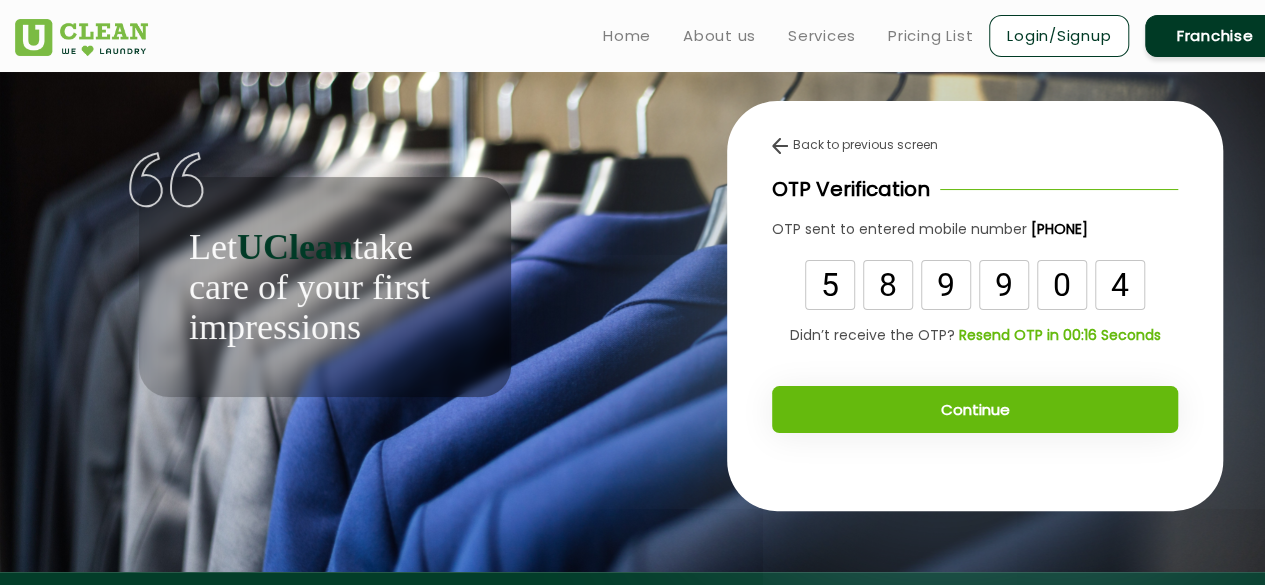 type on "4" 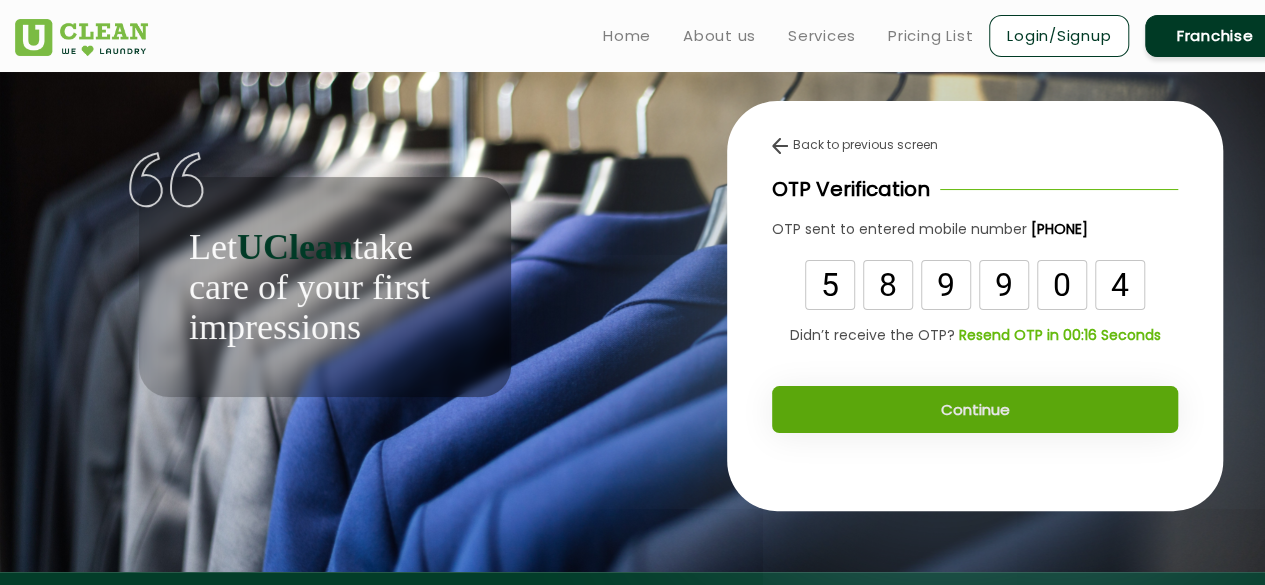 click on "Continue" 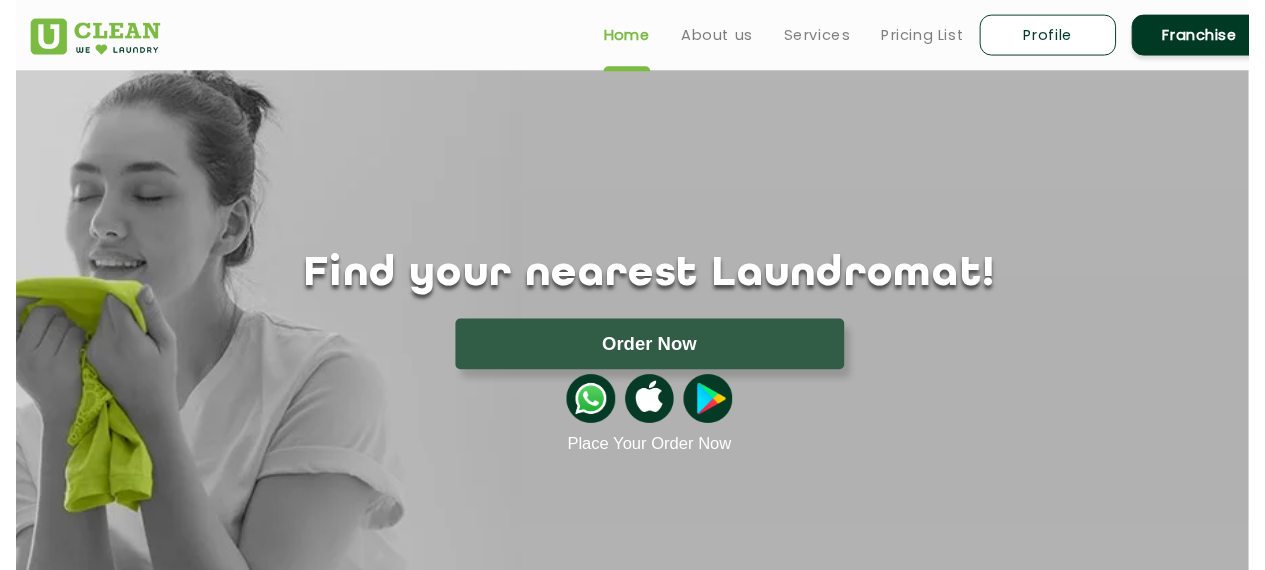 scroll, scrollTop: 0, scrollLeft: 0, axis: both 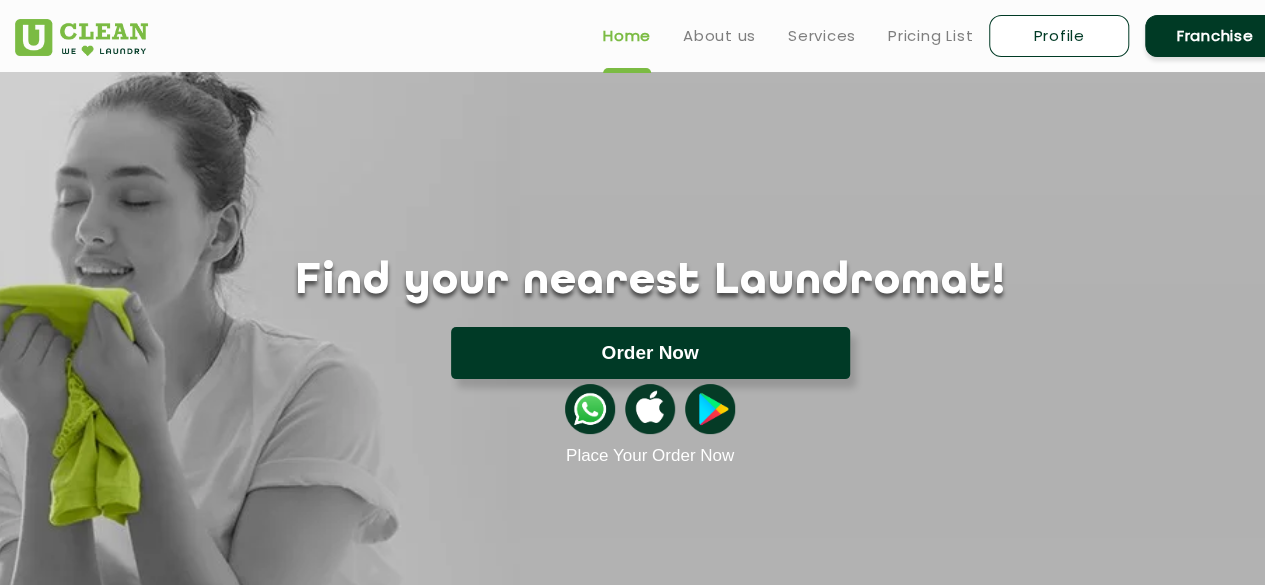 click on "Order Now" 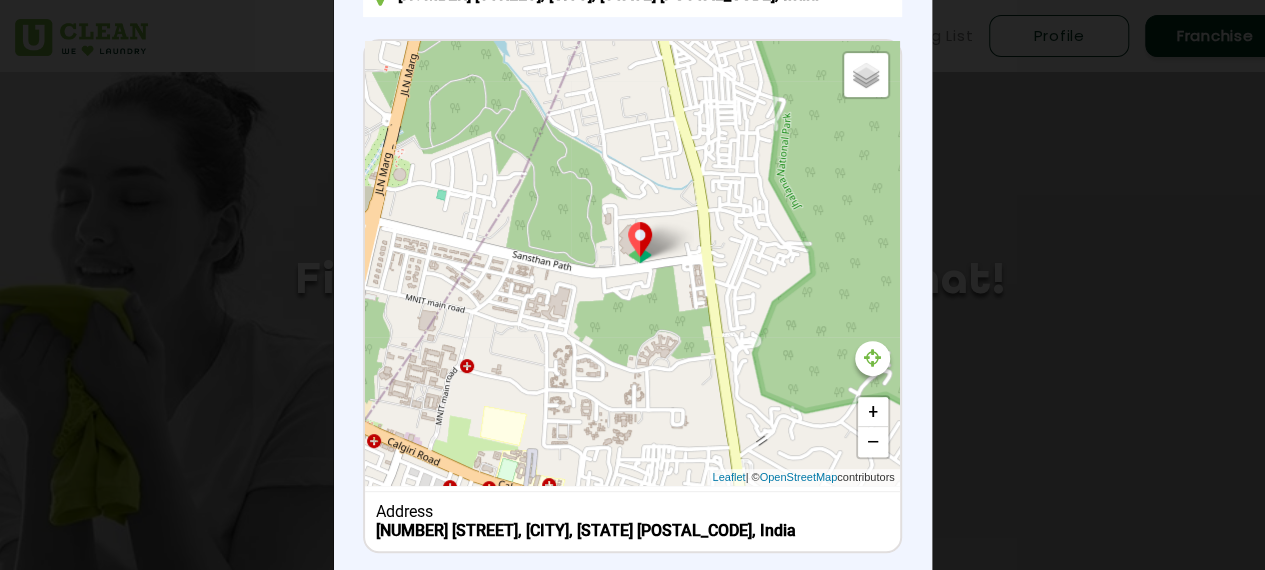 scroll, scrollTop: 245, scrollLeft: 0, axis: vertical 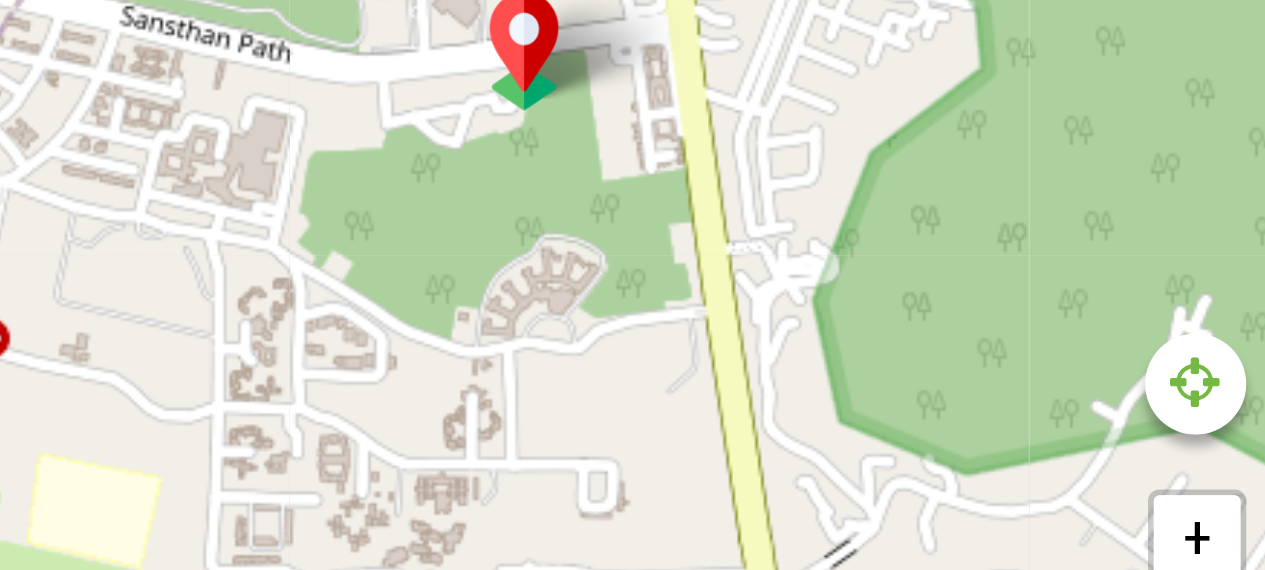 drag, startPoint x: 662, startPoint y: 276, endPoint x: 647, endPoint y: 252, distance: 28.301943 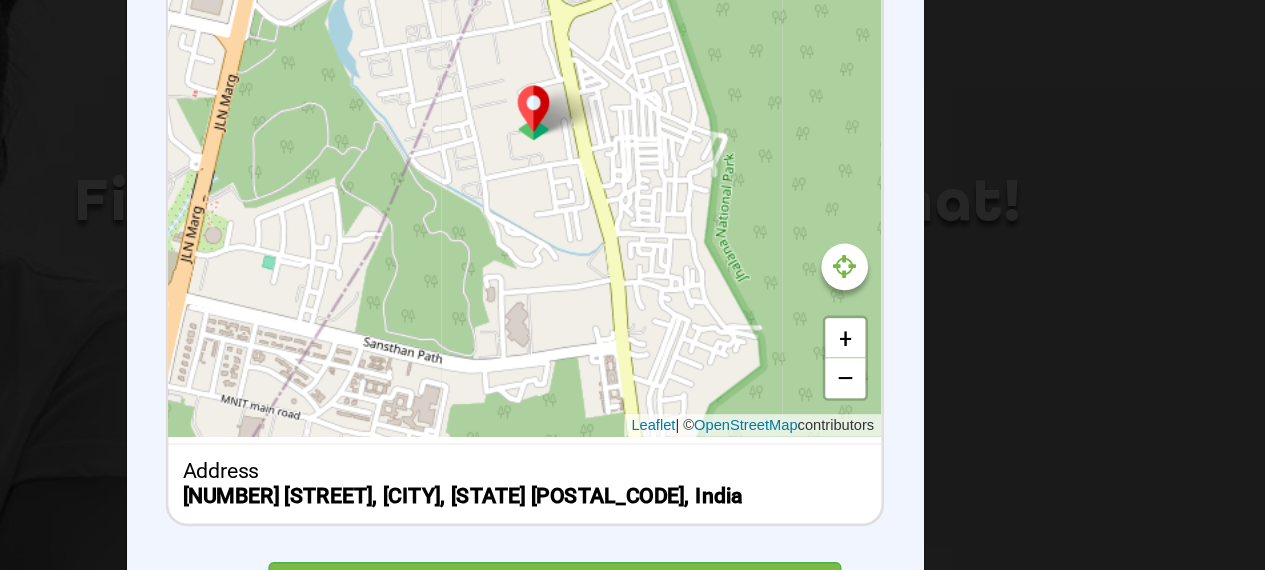 drag, startPoint x: 647, startPoint y: 274, endPoint x: 673, endPoint y: 494, distance: 221.53104 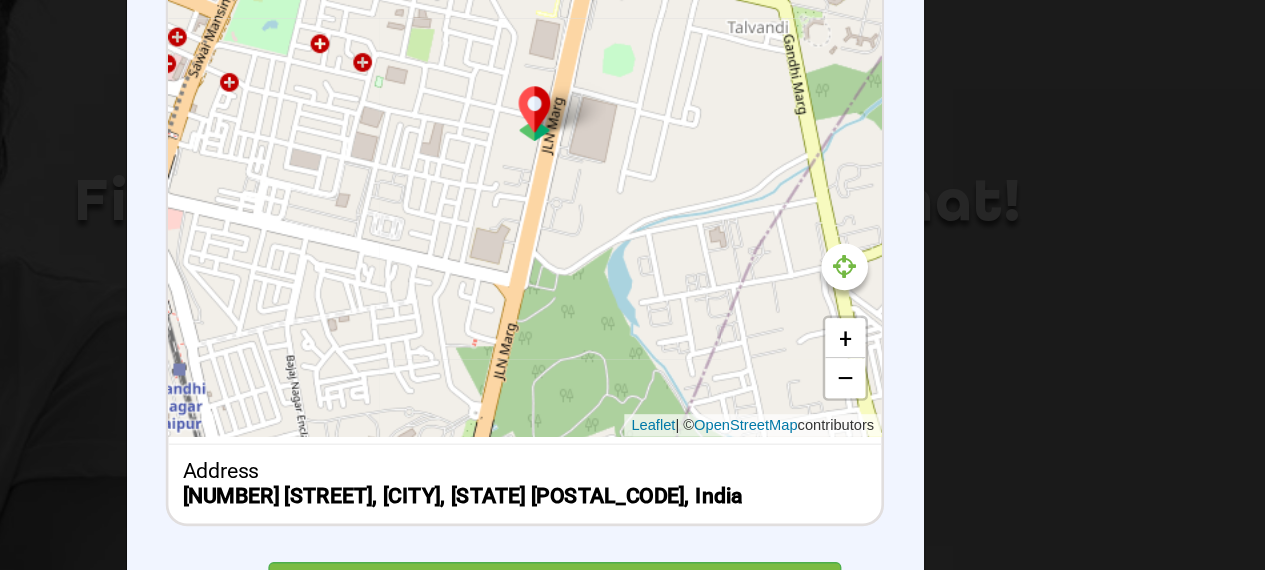 drag, startPoint x: 696, startPoint y: 358, endPoint x: 895, endPoint y: 601, distance: 314.08597 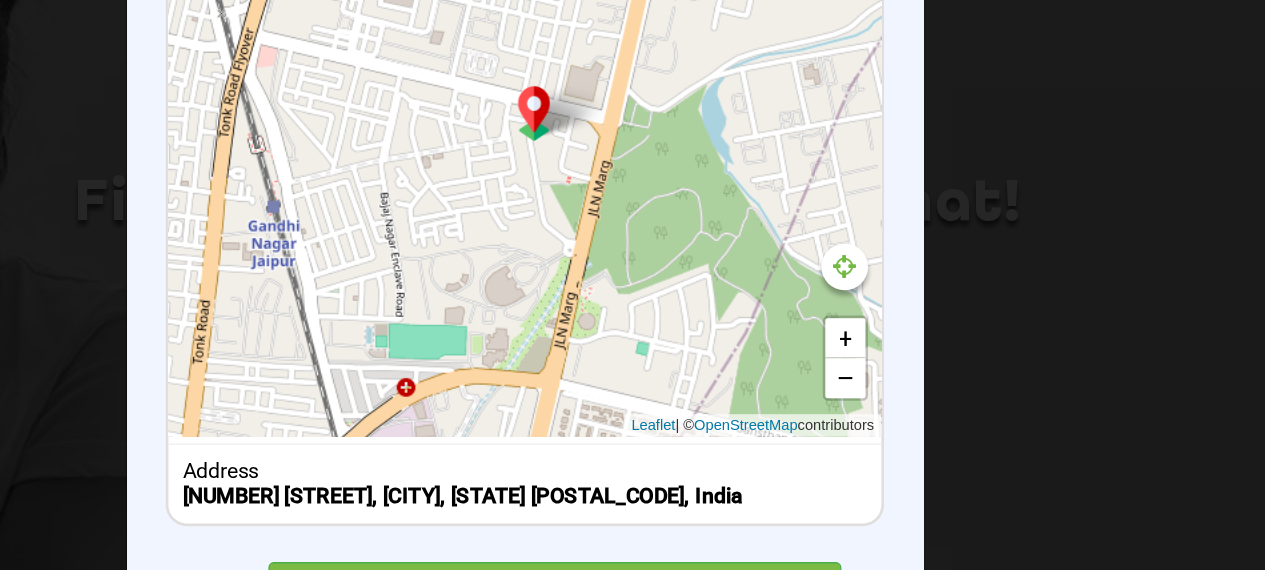 drag, startPoint x: 669, startPoint y: 392, endPoint x: 742, endPoint y: 237, distance: 171.3301 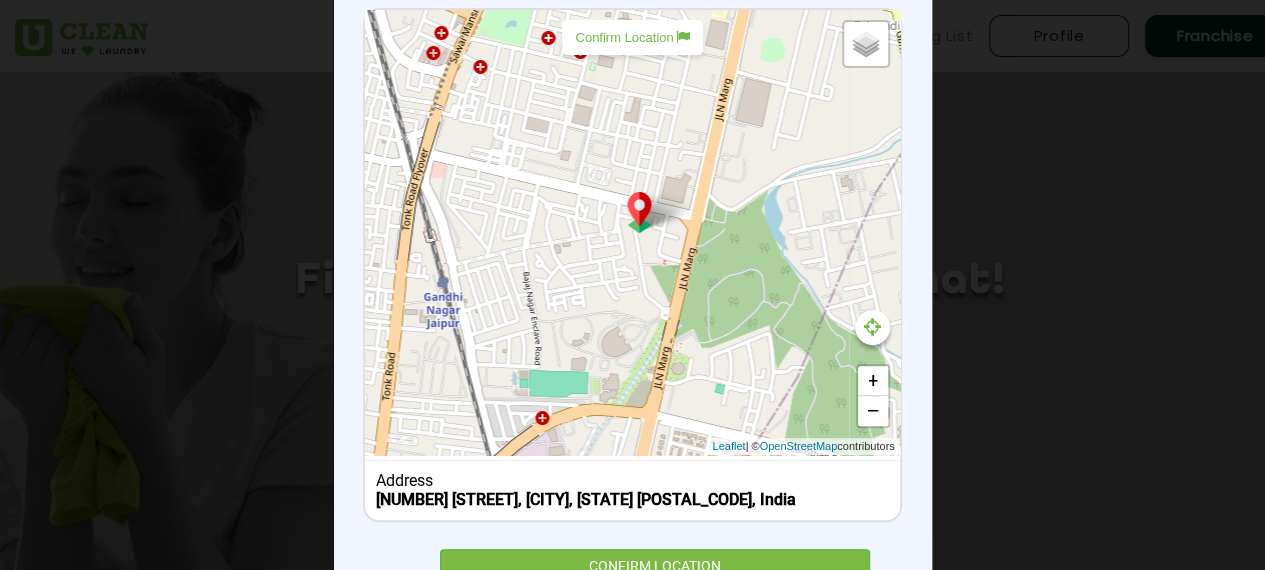 click on "Confirm Location" at bounding box center (632, 37) 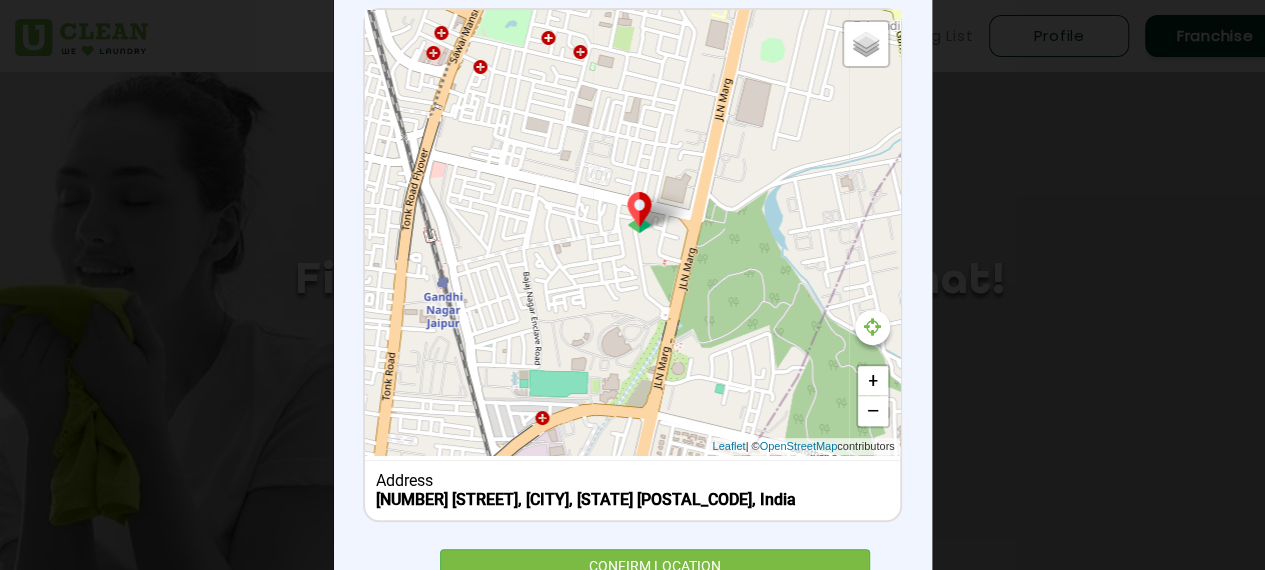 type on "[NUMBER] [STREET], [CITY], [STATE] [POSTAL_CODE], India" 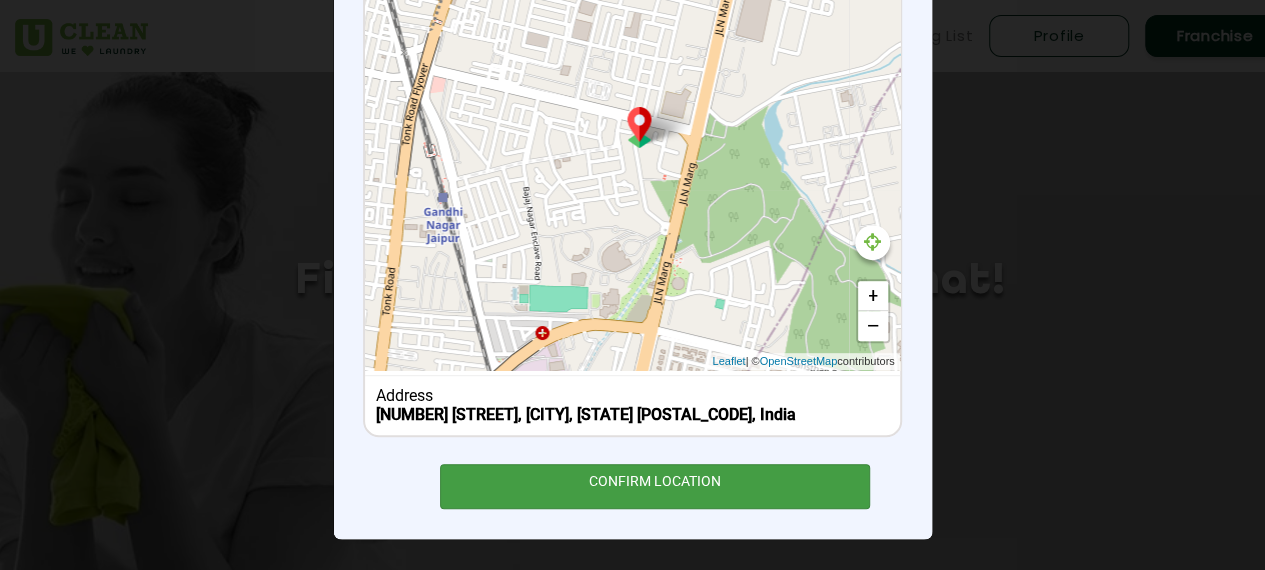 click on "CONFIRM LOCATION" at bounding box center [655, 486] 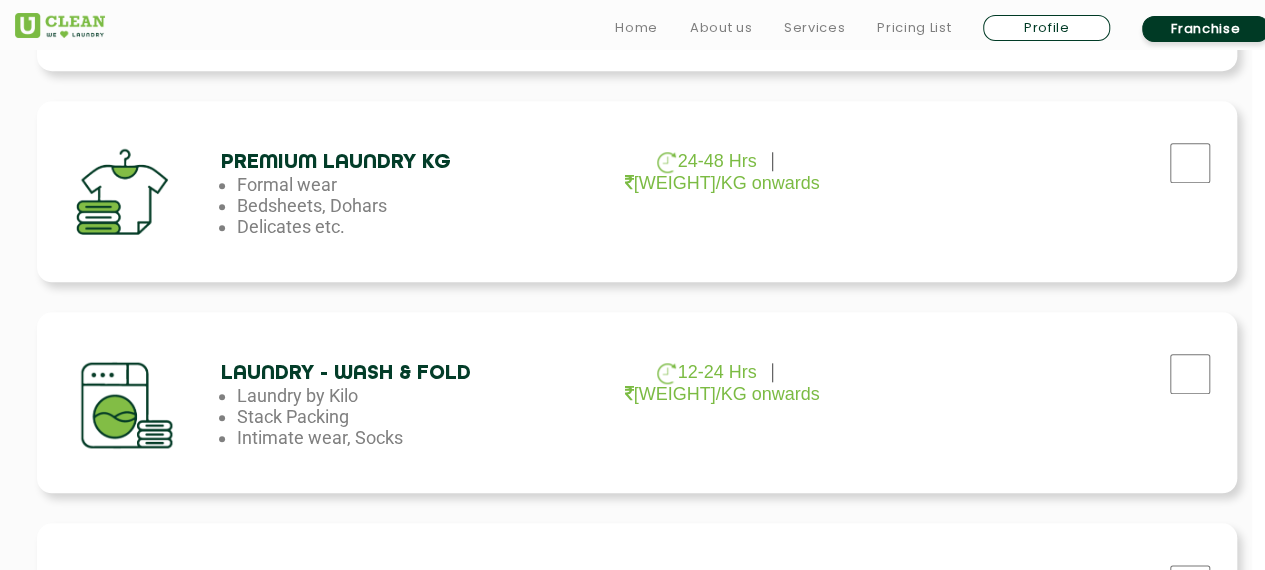 scroll, scrollTop: 882, scrollLeft: 13, axis: both 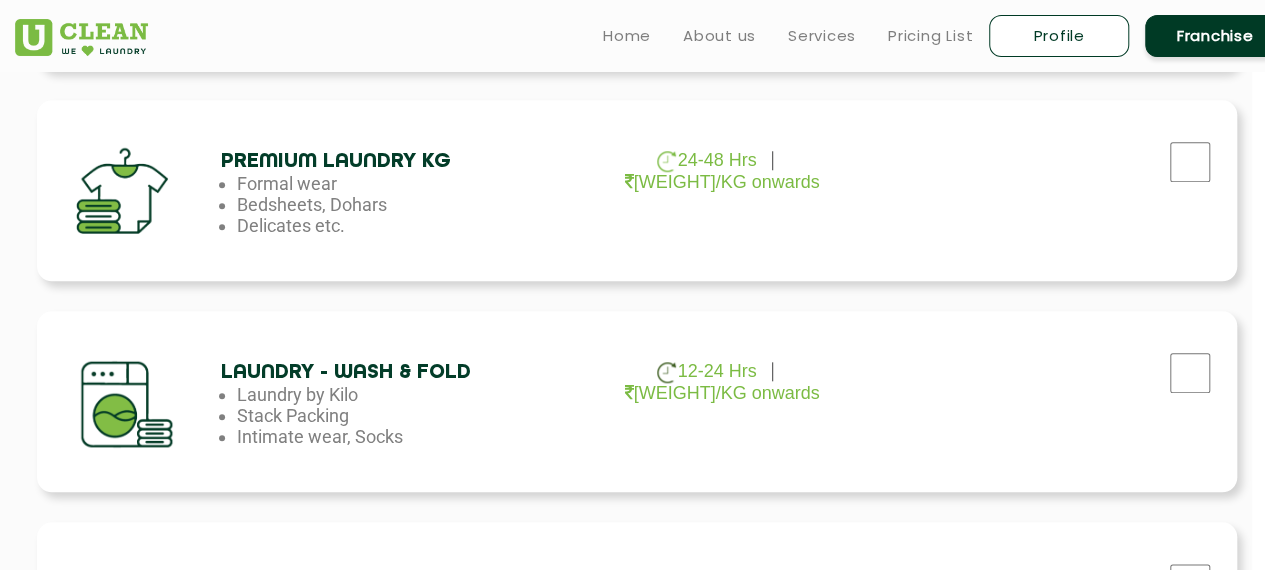 click on "Laundry by Kilo" at bounding box center [399, -28] 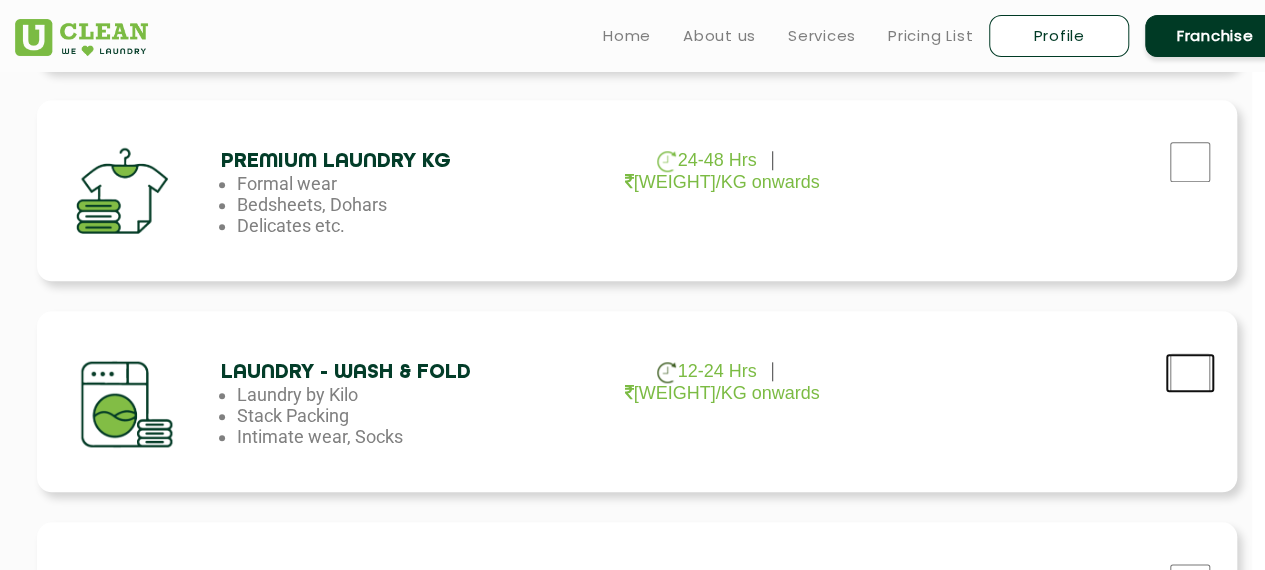 click at bounding box center (1190, -49) 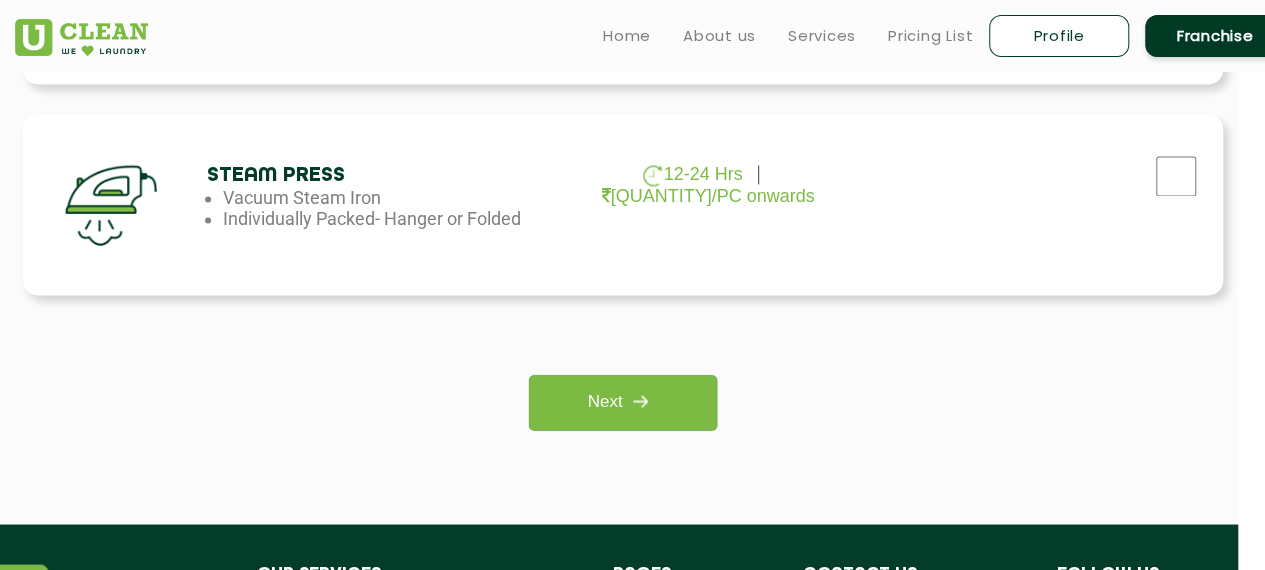 scroll, scrollTop: 1502, scrollLeft: 27, axis: both 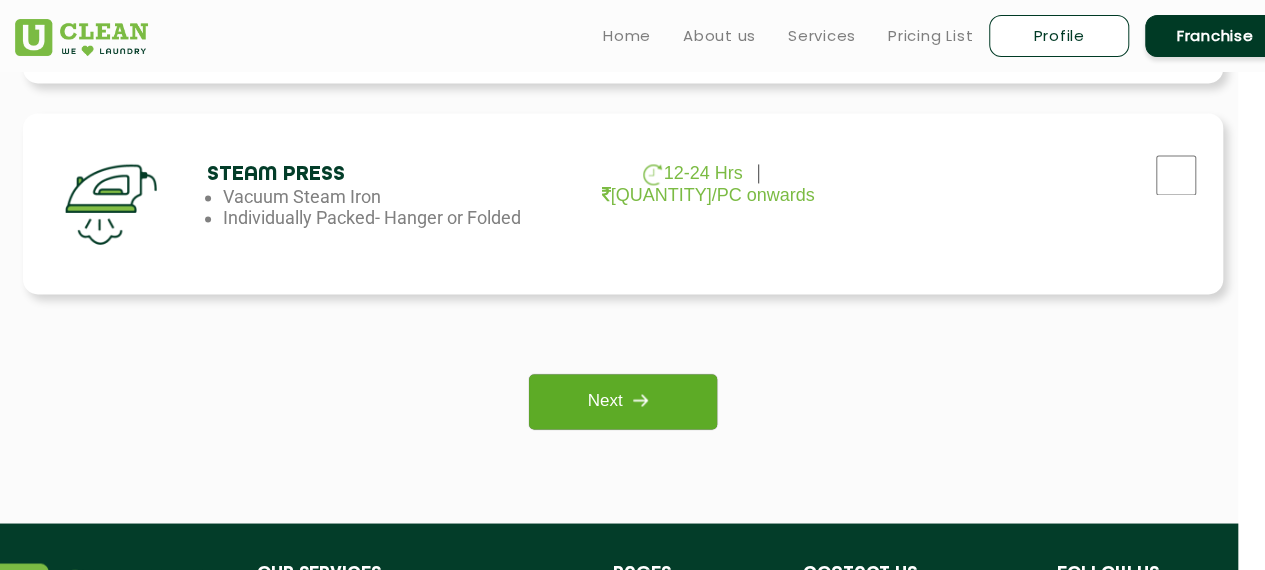 click on "Next" at bounding box center [622, 401] 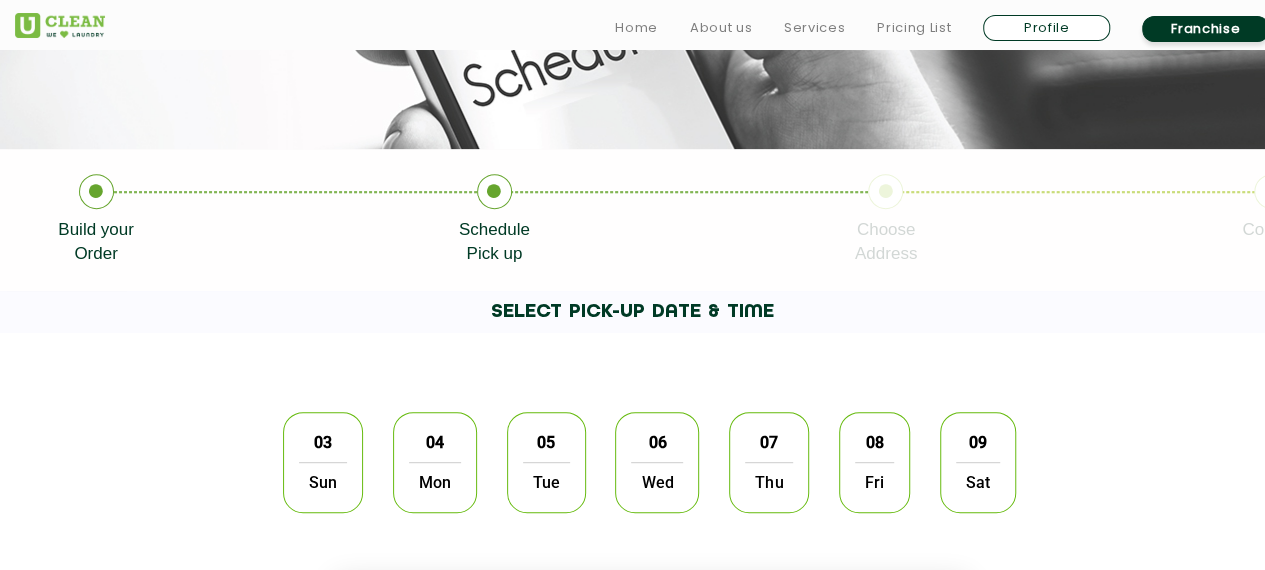 scroll, scrollTop: 305, scrollLeft: 0, axis: vertical 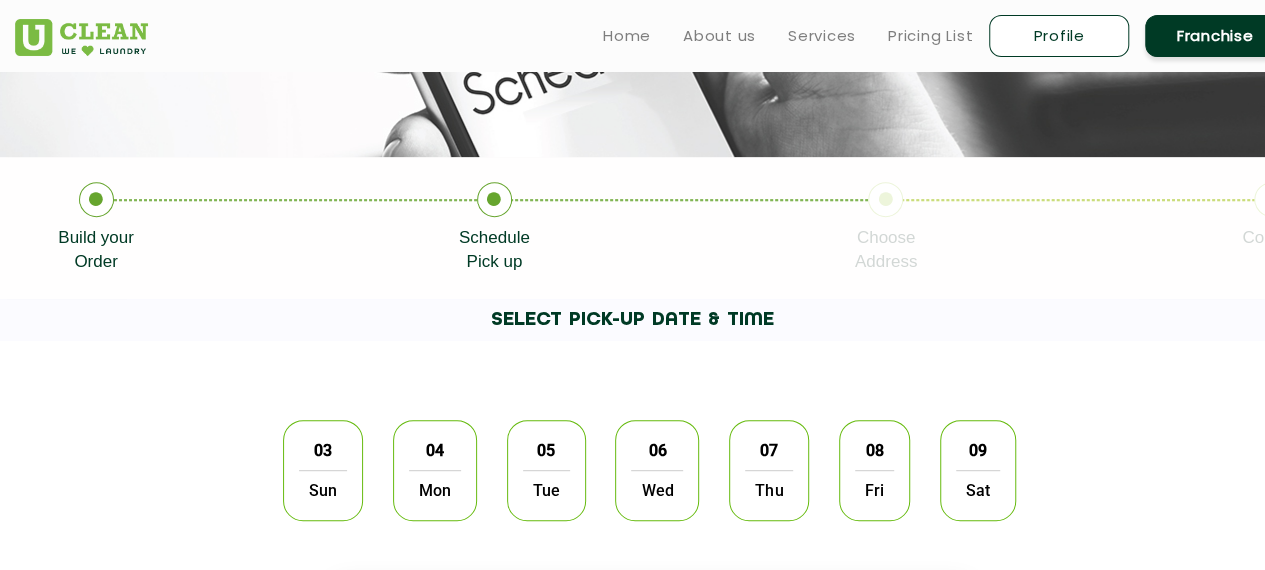 click on "04" 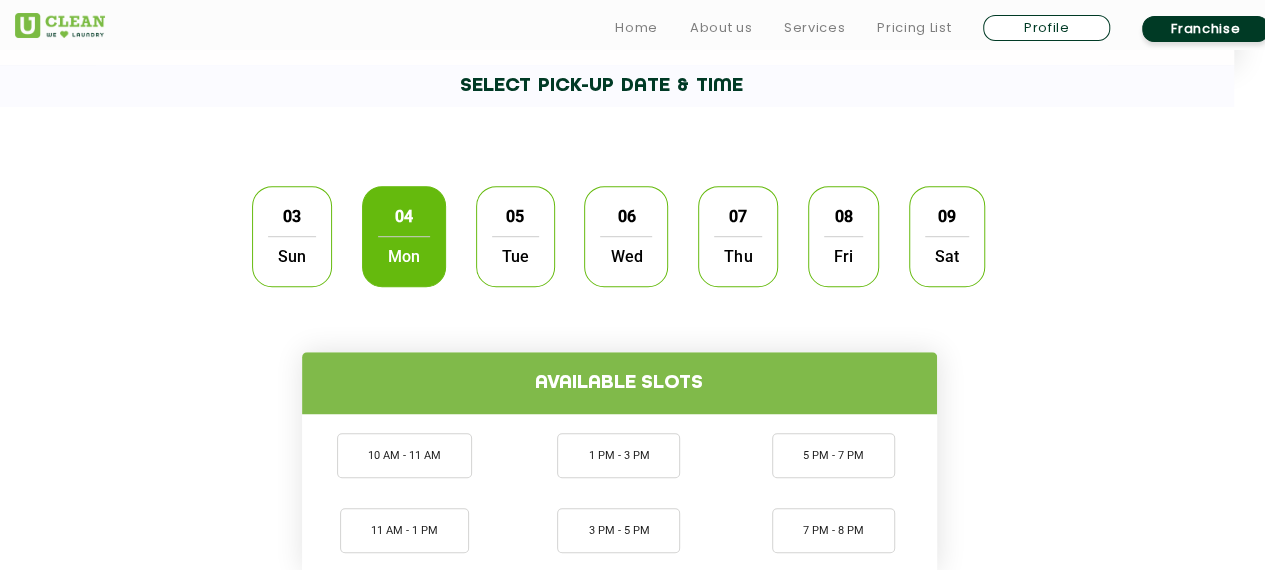 scroll, scrollTop: 572, scrollLeft: 34, axis: both 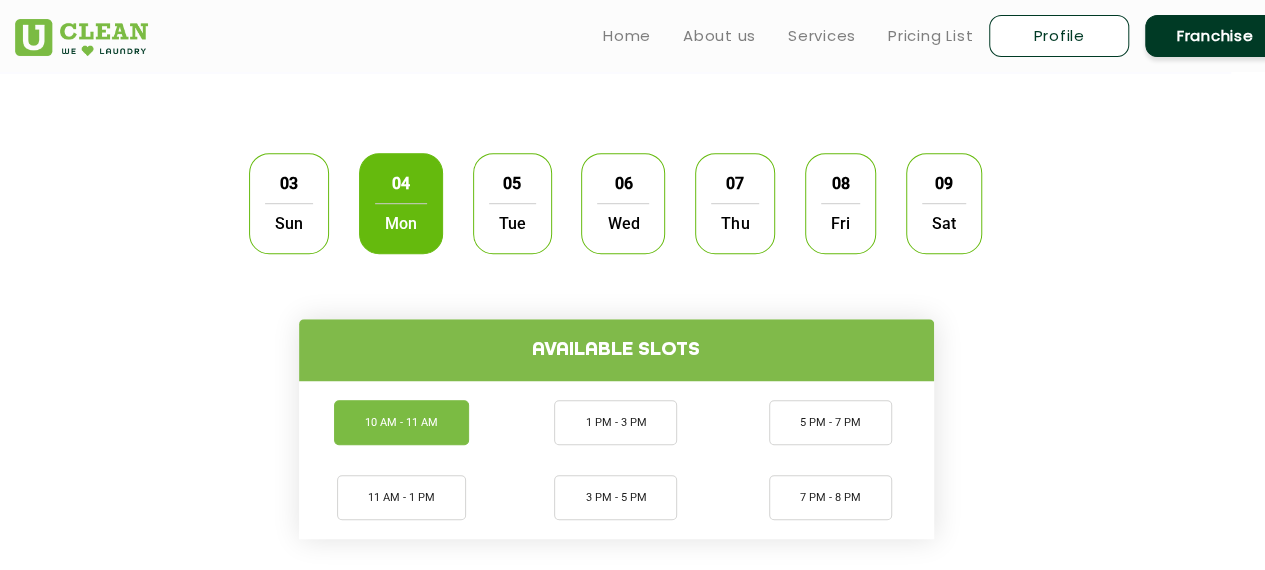 click on "10 AM - 11 AM" 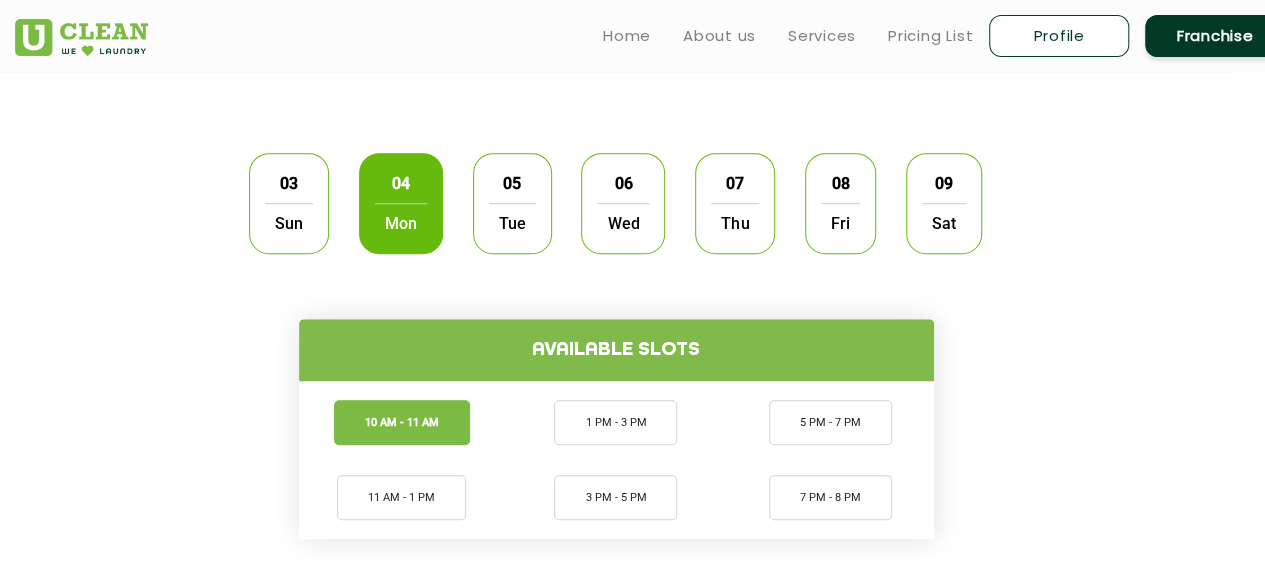 click on "10 AM - 11 AM" 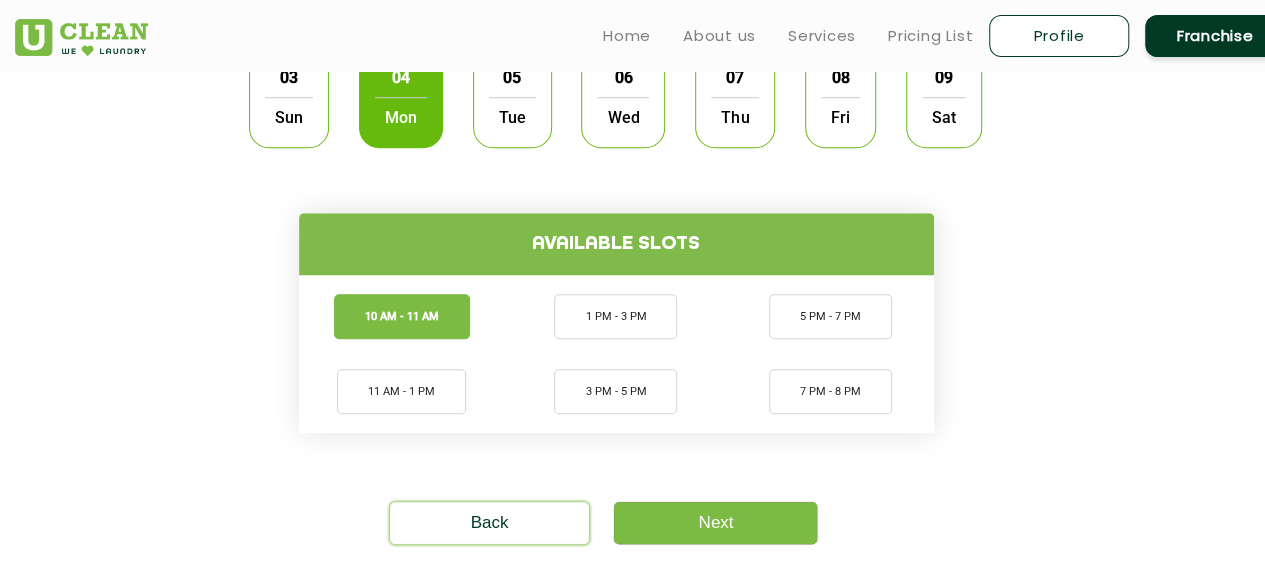 scroll, scrollTop: 716, scrollLeft: 34, axis: both 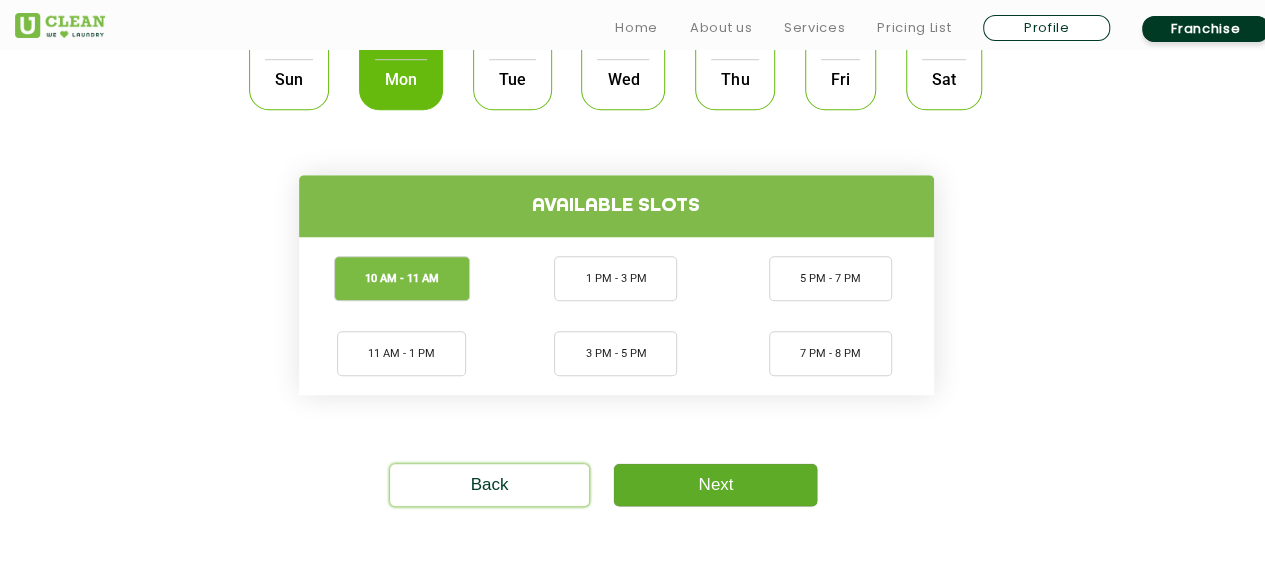 click on "Next" 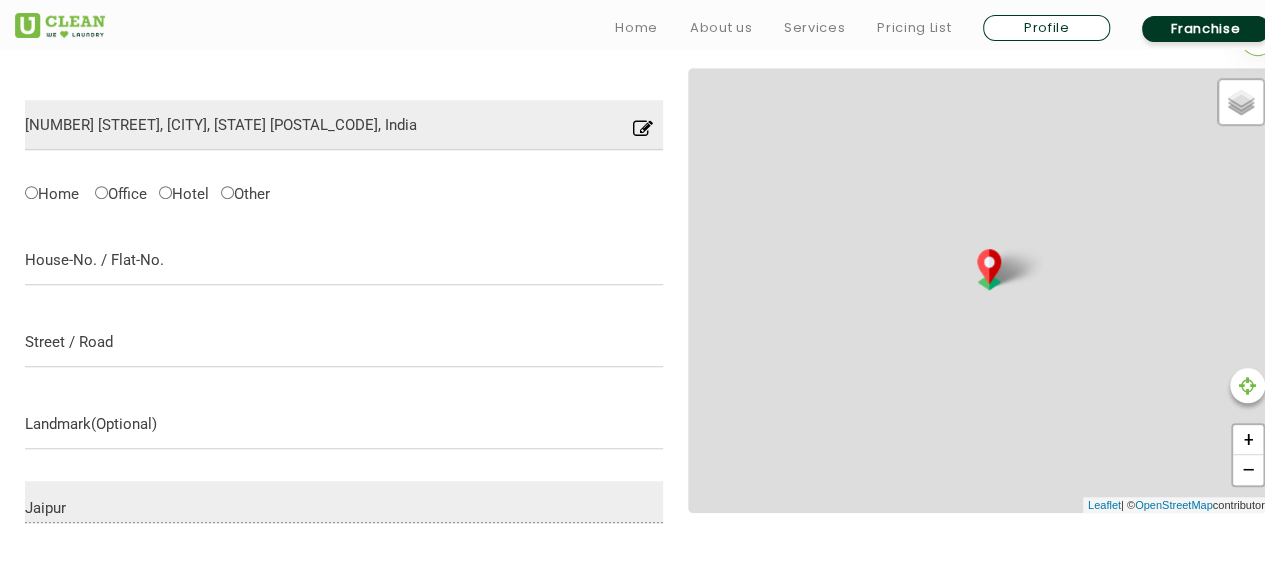 scroll, scrollTop: 629, scrollLeft: 0, axis: vertical 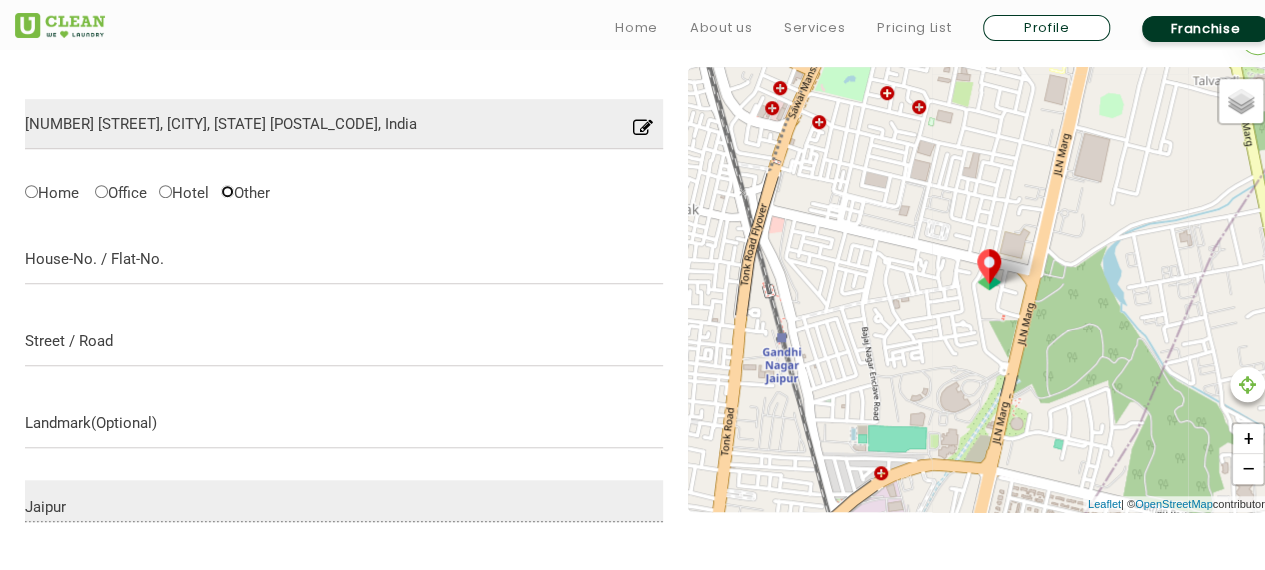 click on "Other" at bounding box center (227, 191) 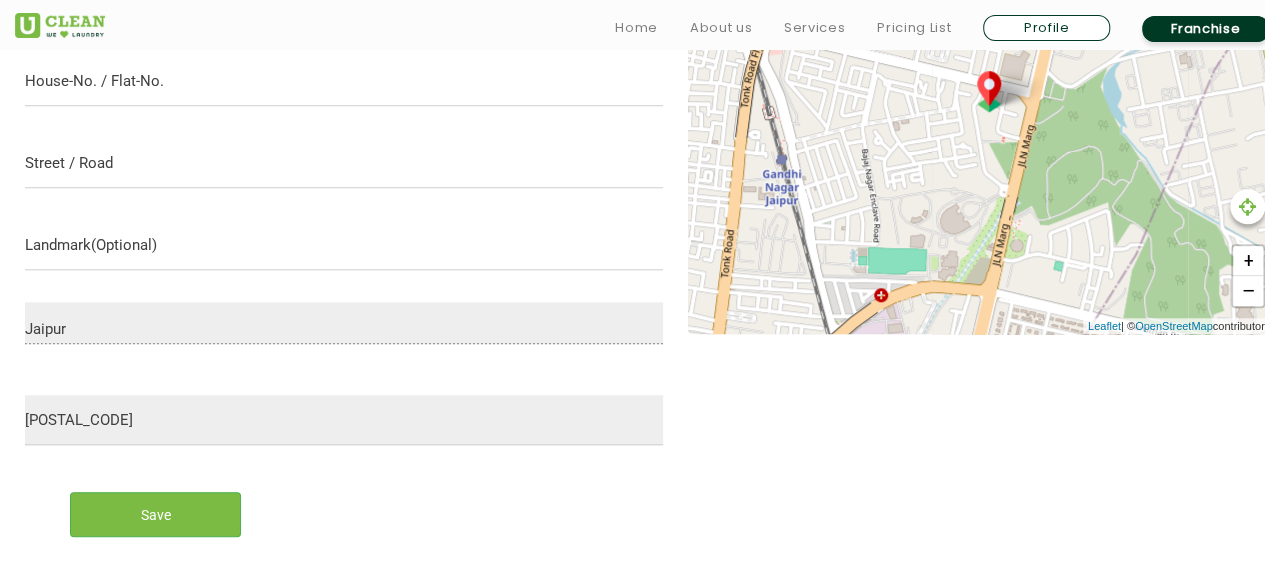 scroll, scrollTop: 808, scrollLeft: 0, axis: vertical 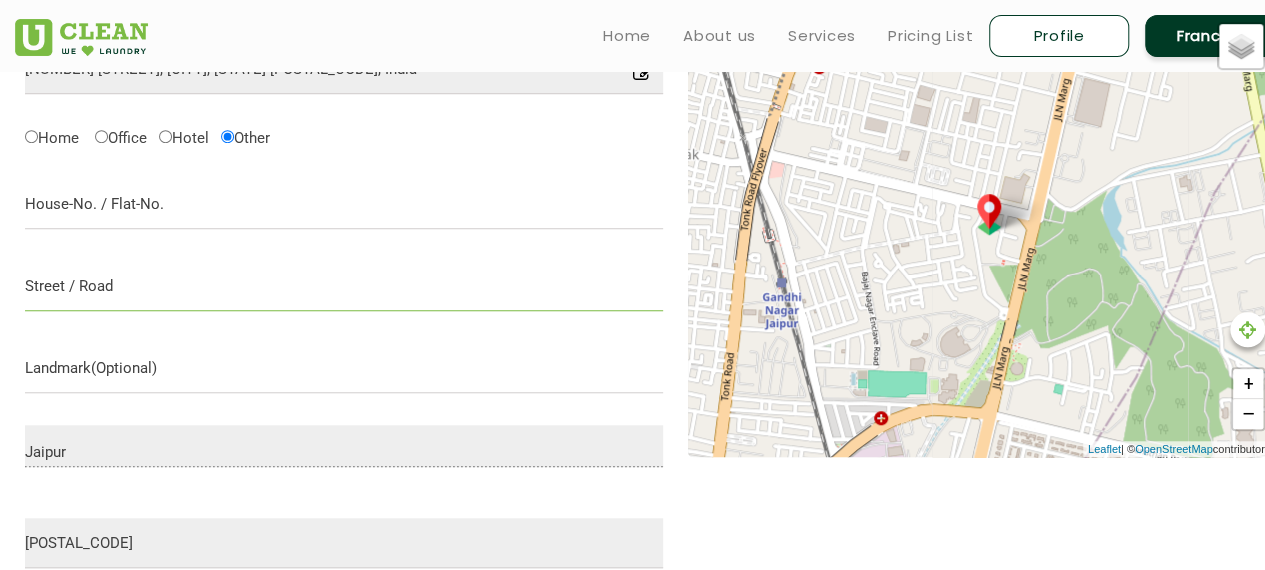 click at bounding box center [344, 286] 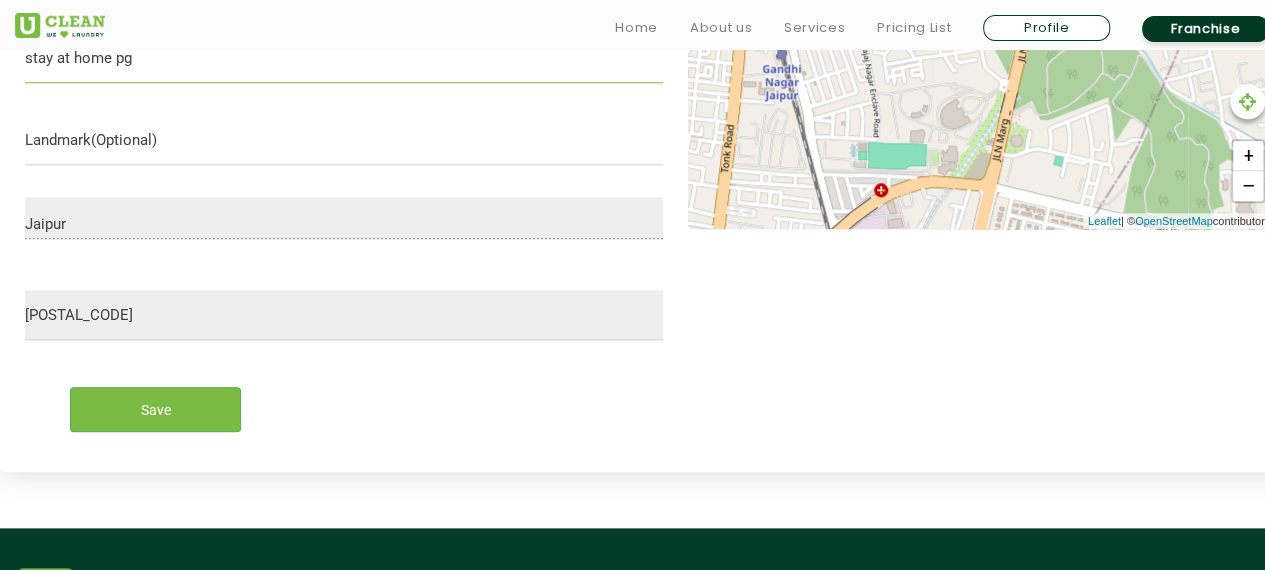 scroll, scrollTop: 967, scrollLeft: 0, axis: vertical 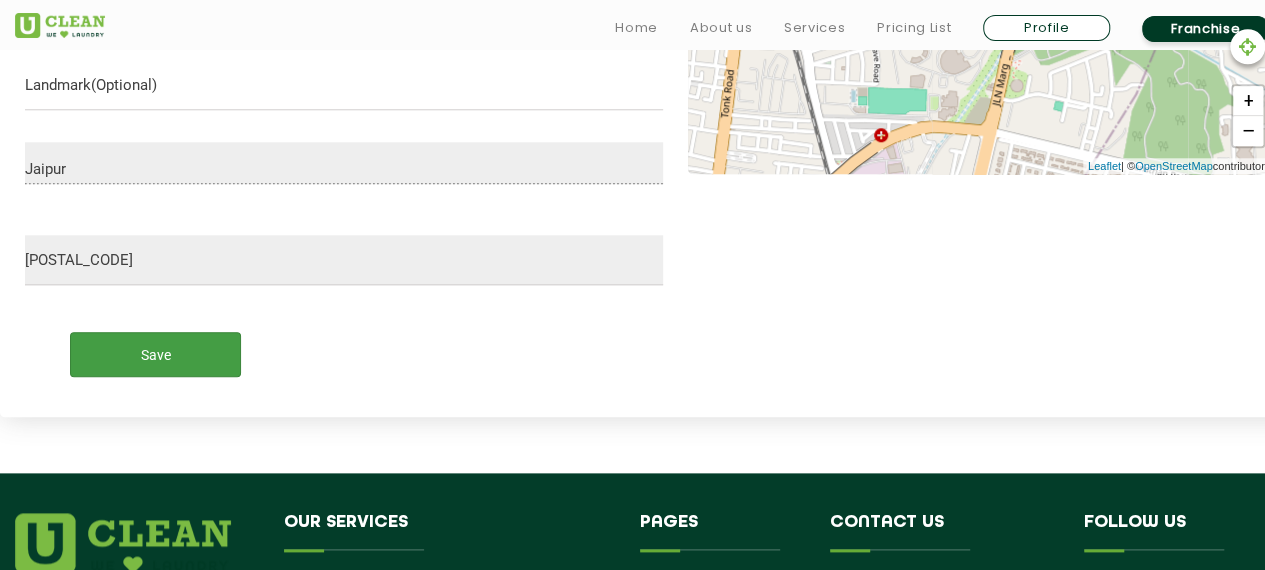 type on "stay at home pg" 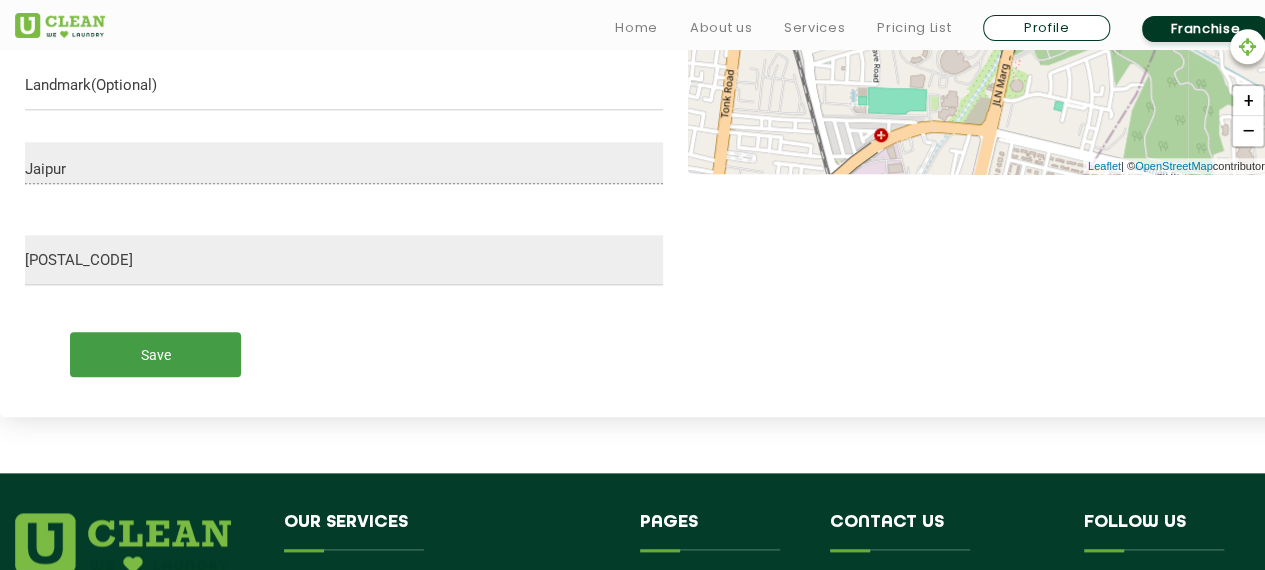 click on "Save" at bounding box center (155, 354) 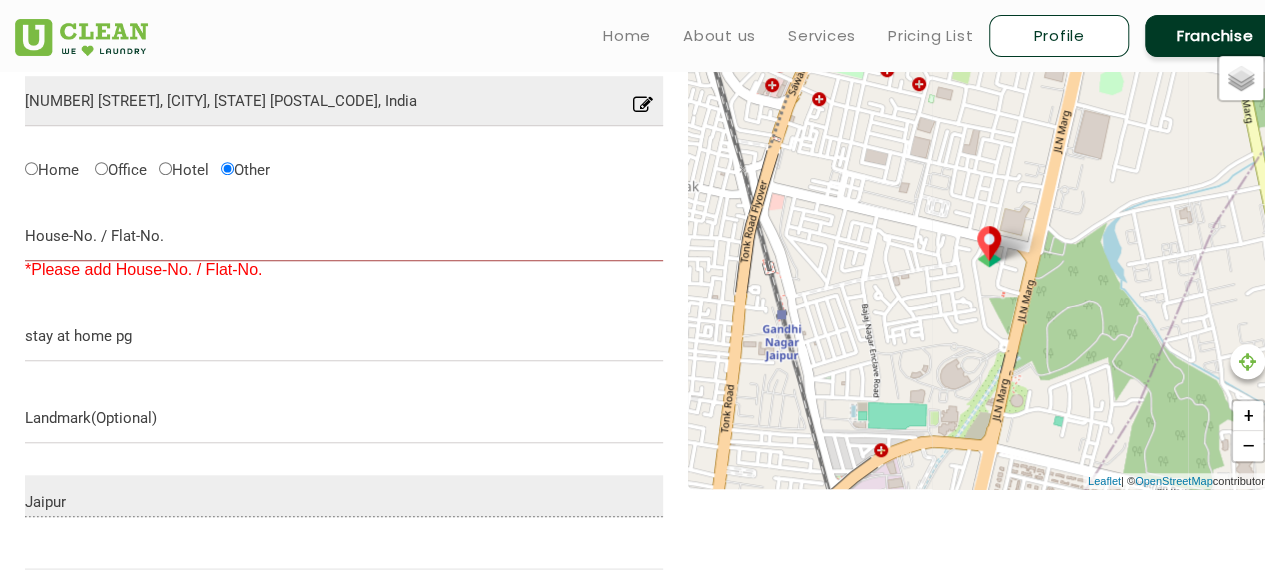 scroll, scrollTop: 646, scrollLeft: 0, axis: vertical 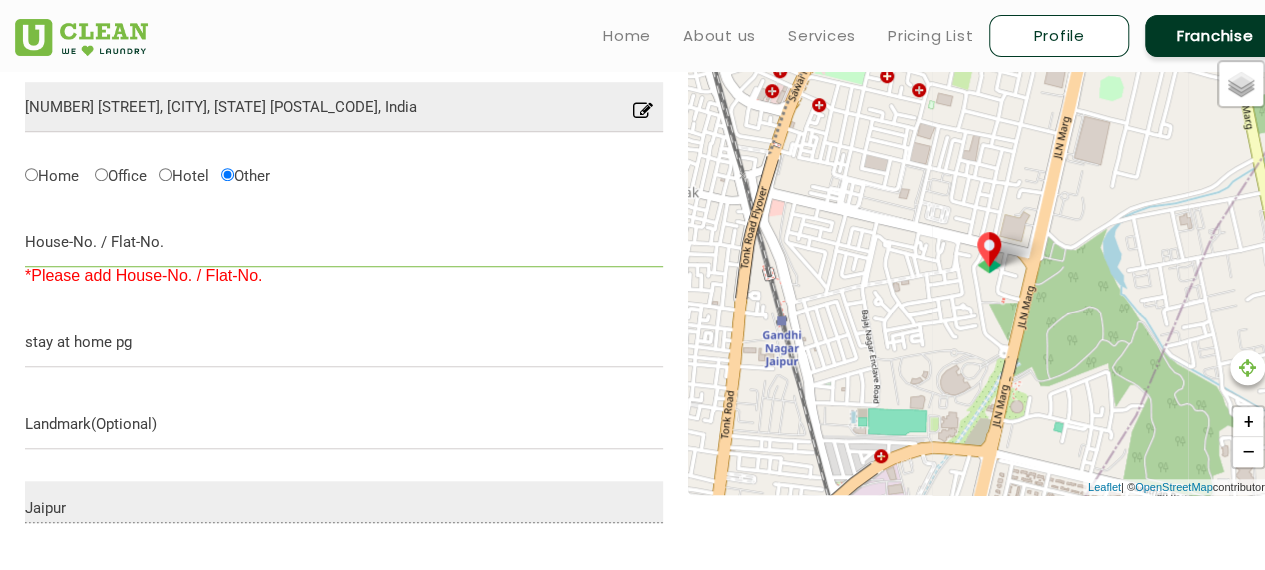 click at bounding box center (344, 242) 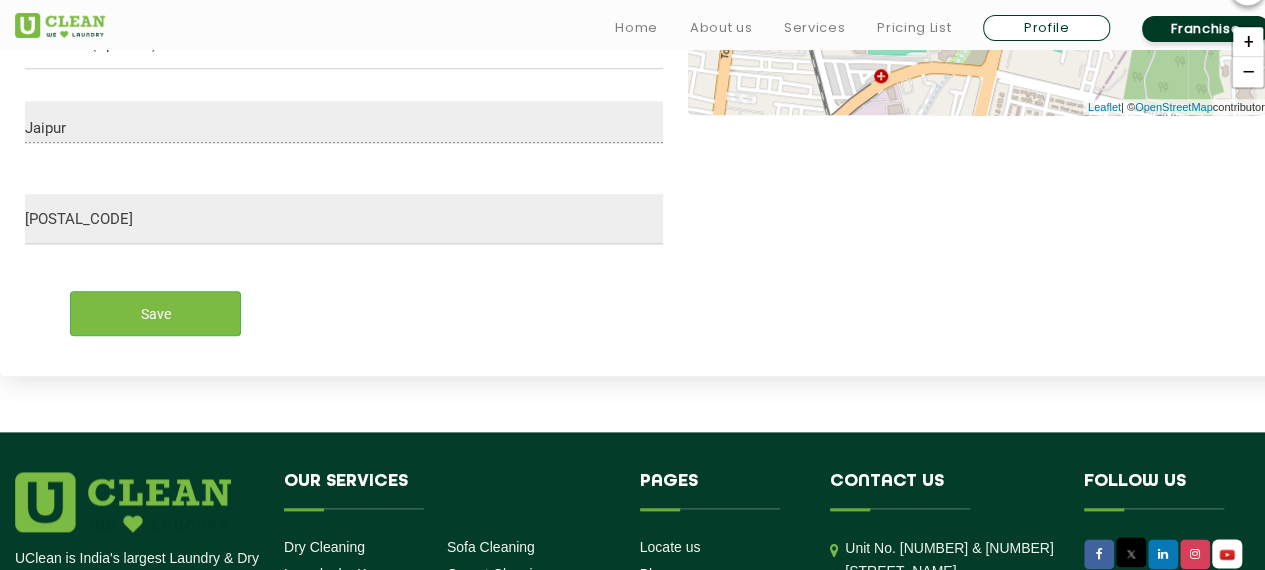 scroll, scrollTop: 1036, scrollLeft: 0, axis: vertical 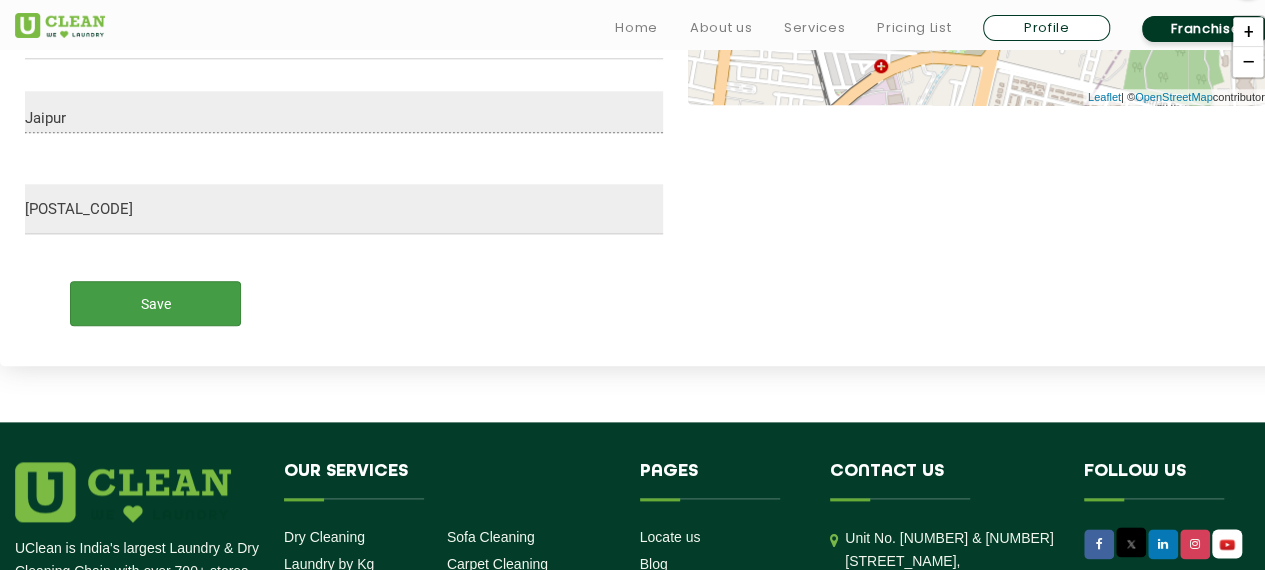 type on "house 6" 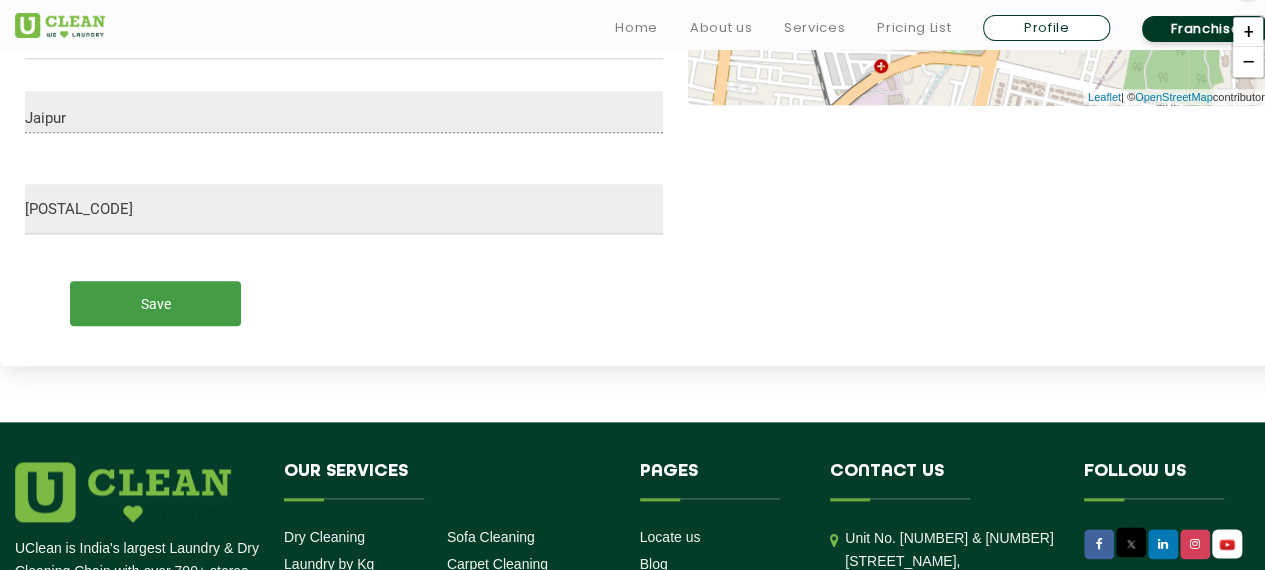 click on "Save" at bounding box center [155, 303] 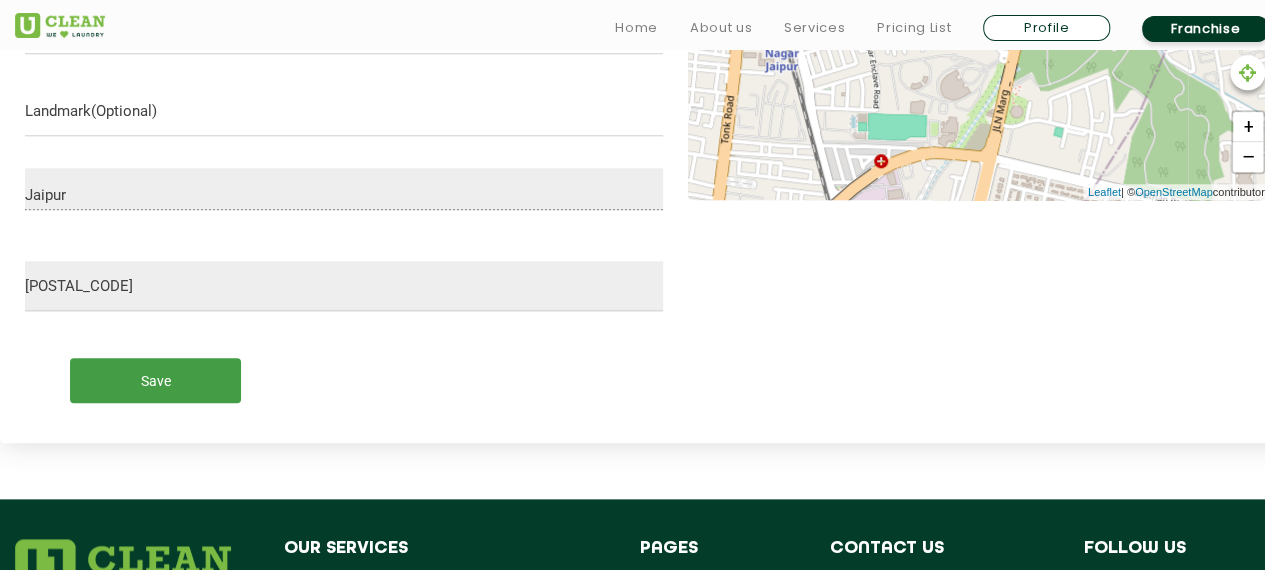 scroll, scrollTop: 950, scrollLeft: 0, axis: vertical 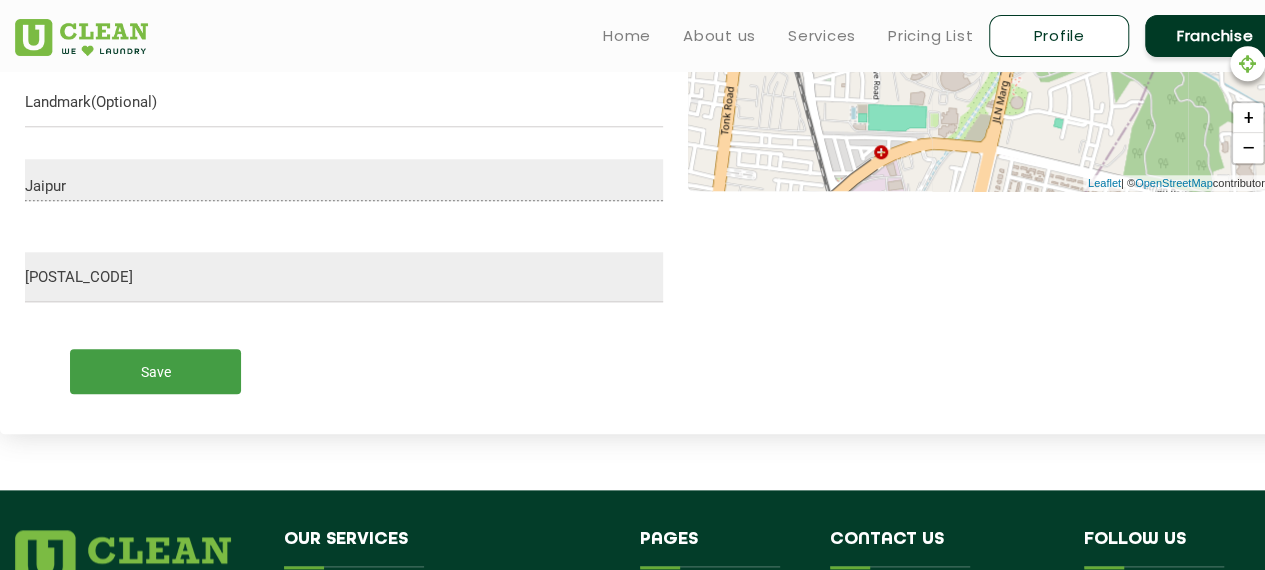 click on "Save" at bounding box center (155, 371) 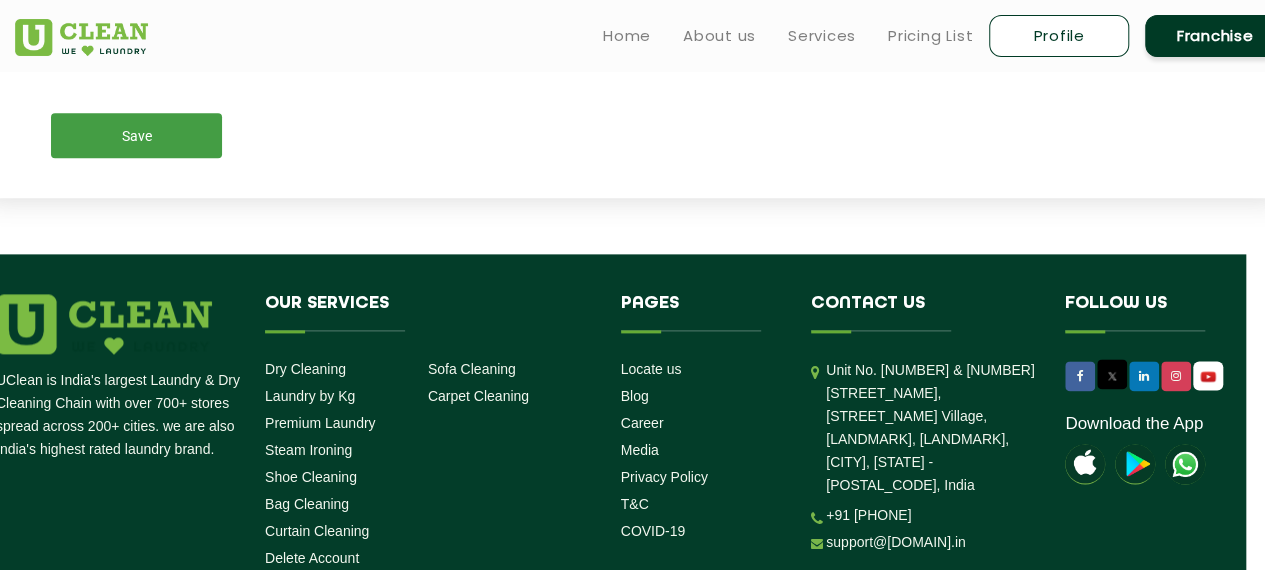 scroll, scrollTop: 1175, scrollLeft: 19, axis: both 